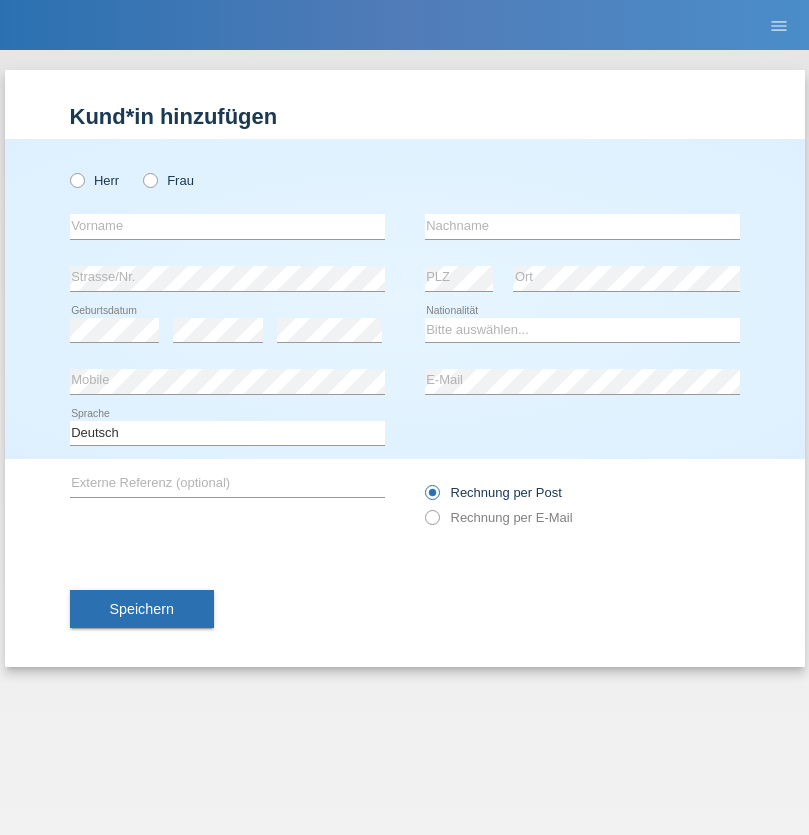 scroll, scrollTop: 0, scrollLeft: 0, axis: both 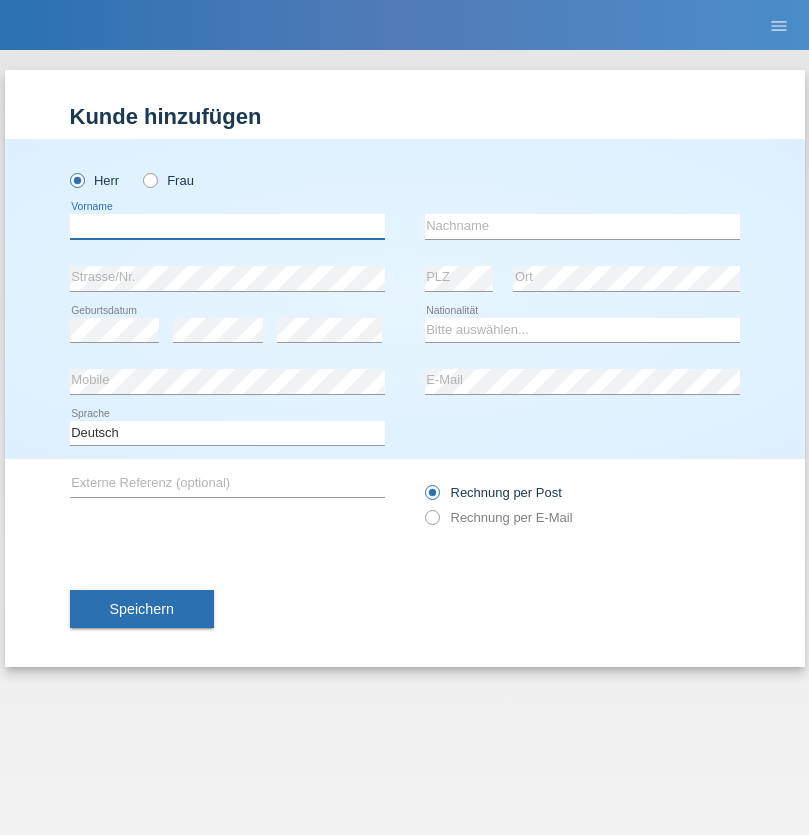 click at bounding box center [227, 226] 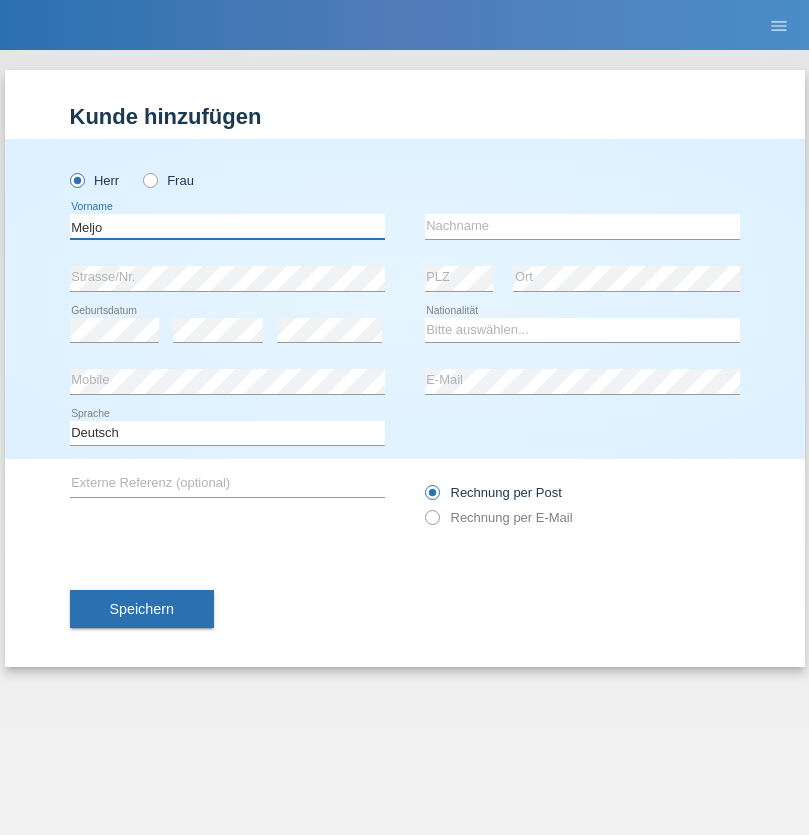 type on "Meljo" 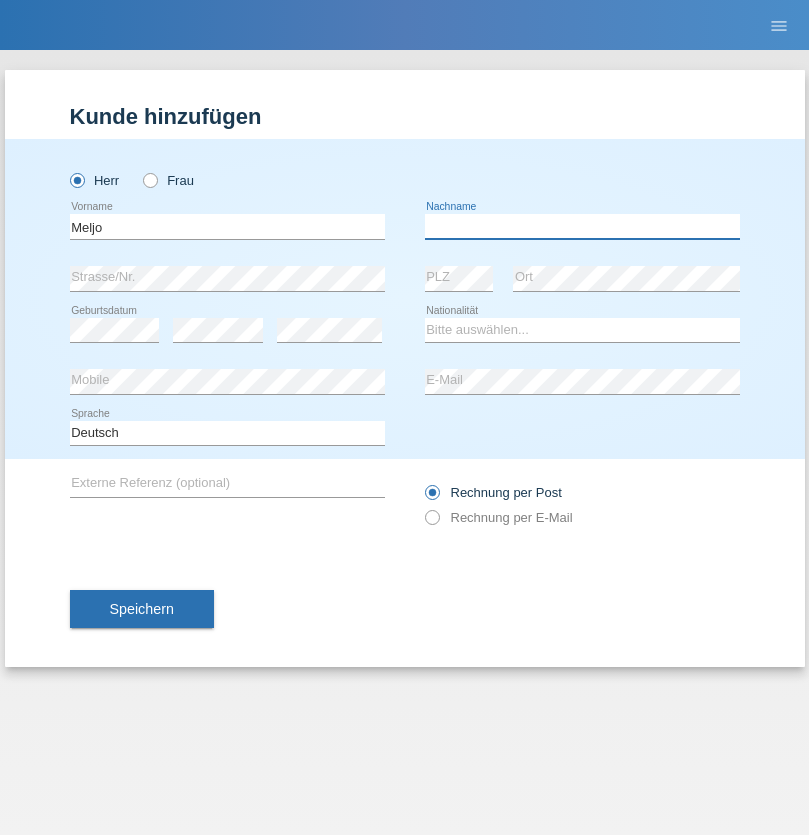 click at bounding box center [582, 226] 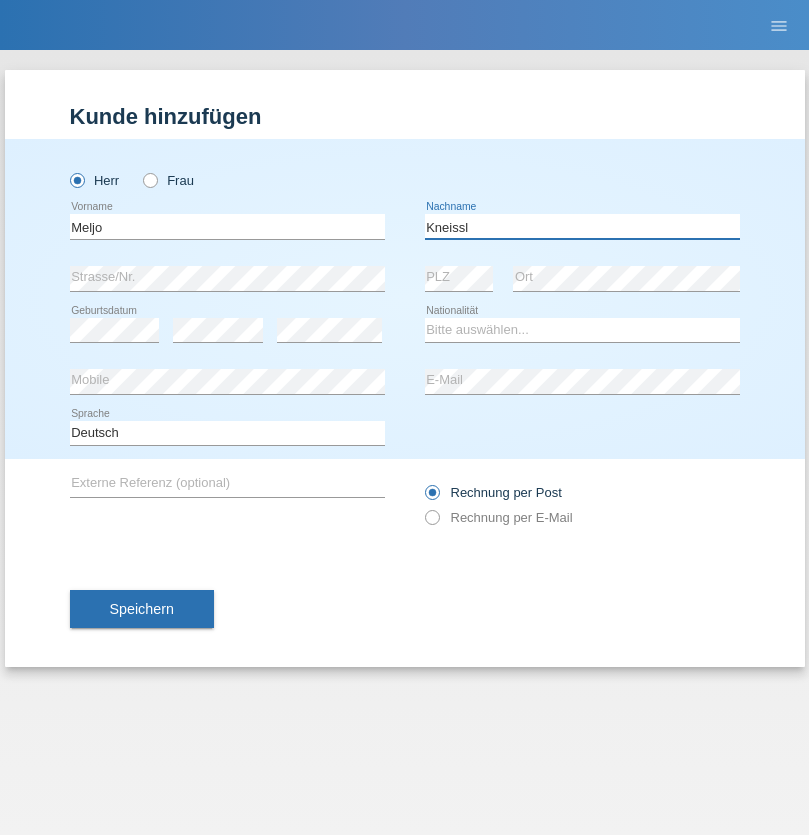 type on "Kneissl" 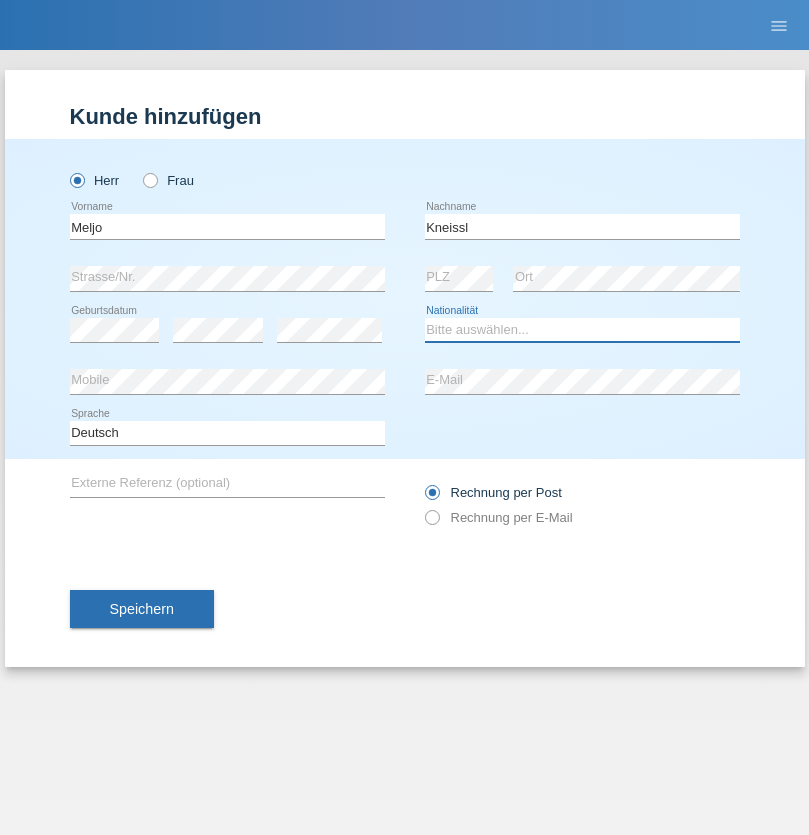 select on "CH" 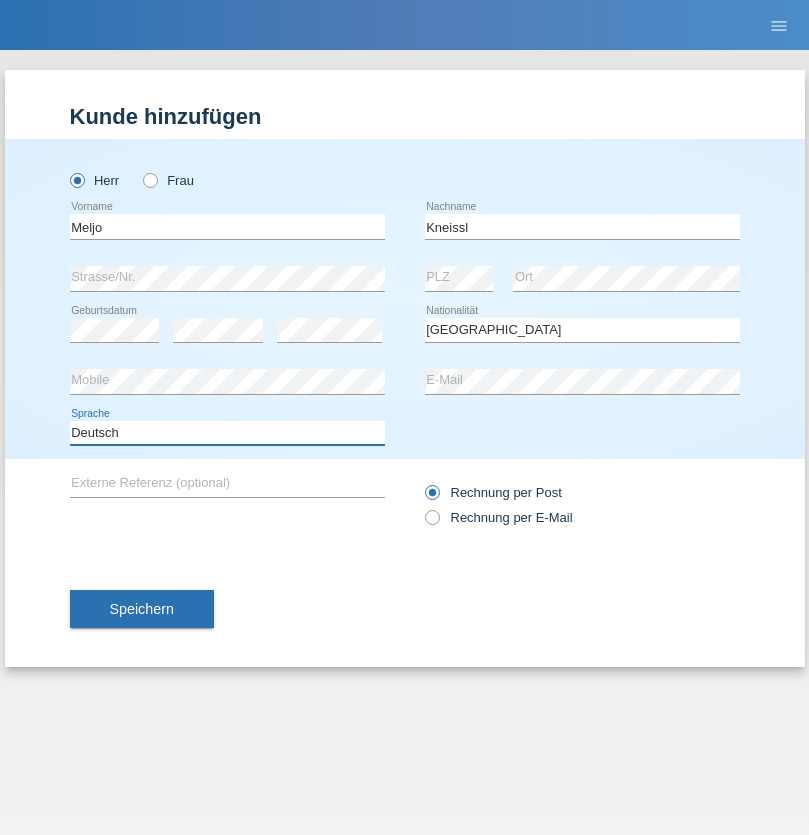 select on "en" 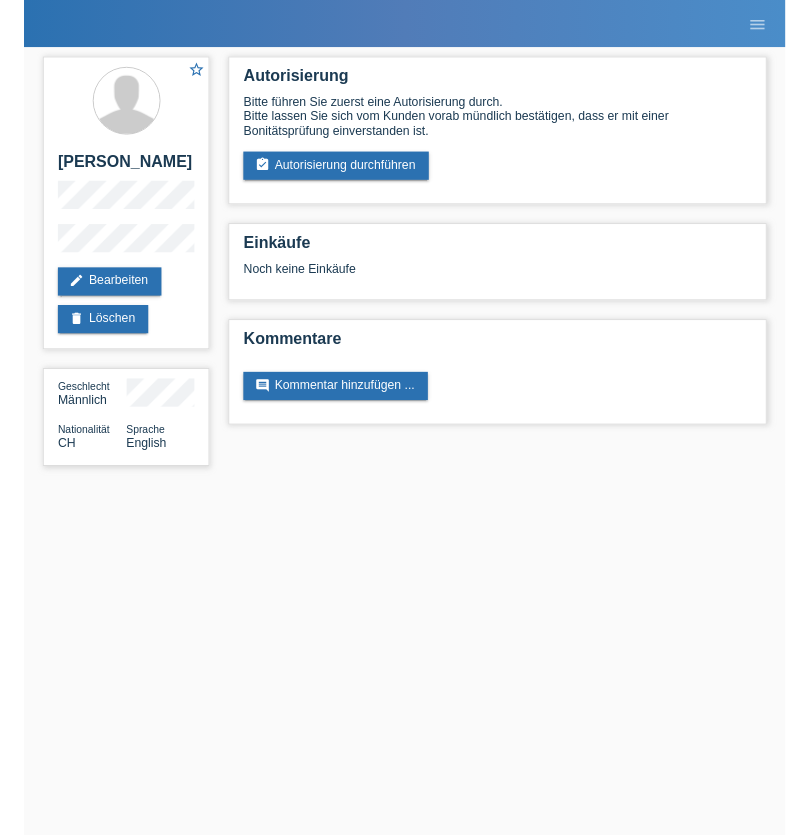 scroll, scrollTop: 0, scrollLeft: 0, axis: both 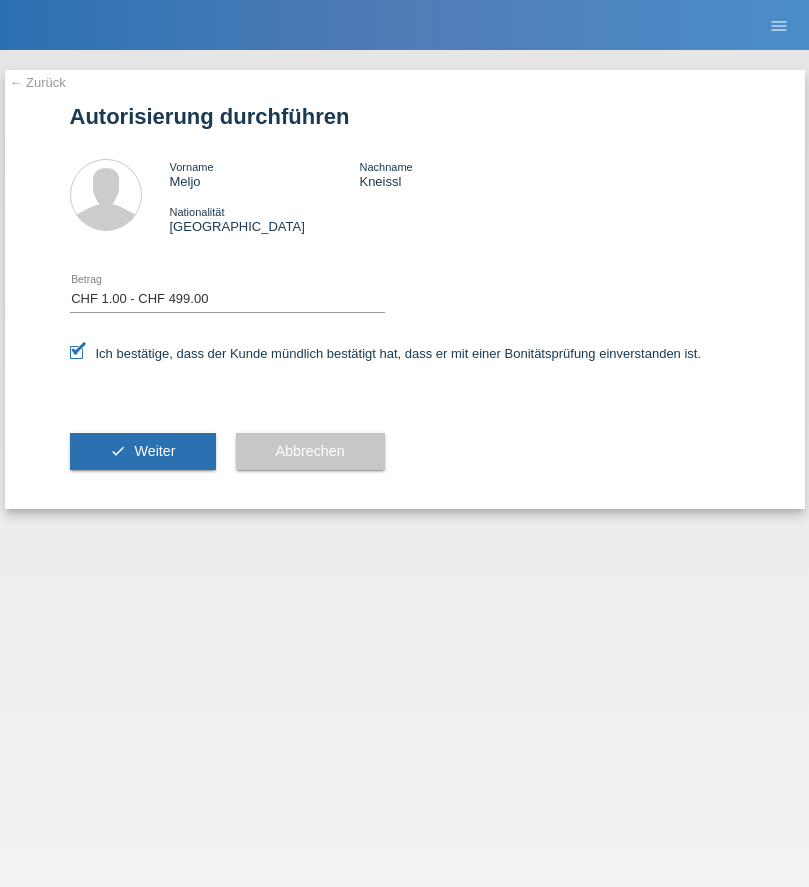 select on "1" 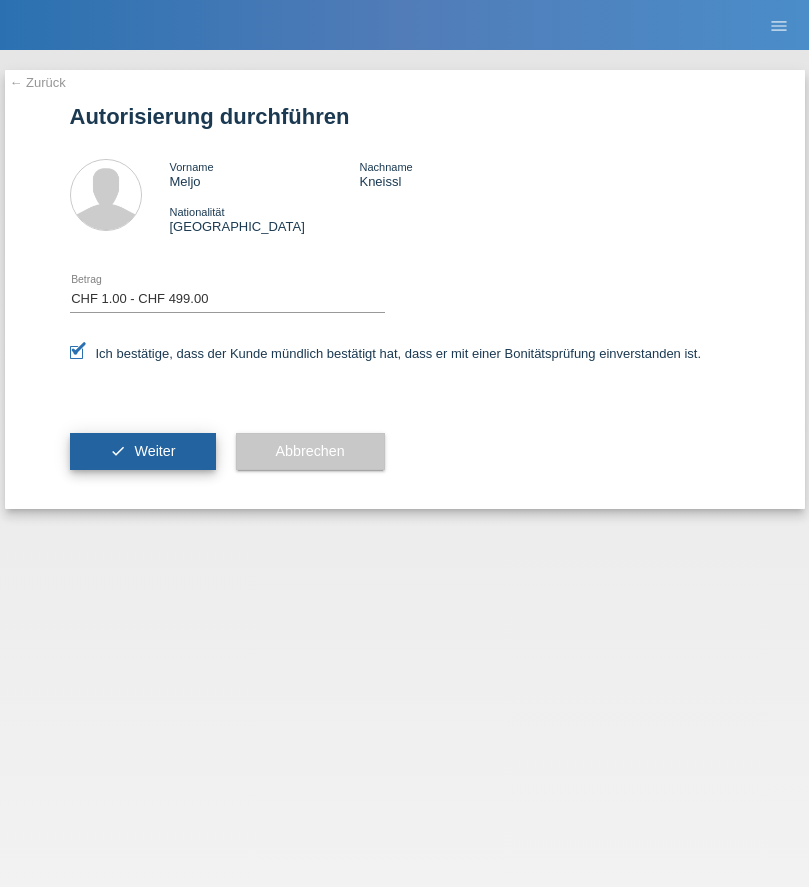 click on "Weiter" at bounding box center [154, 451] 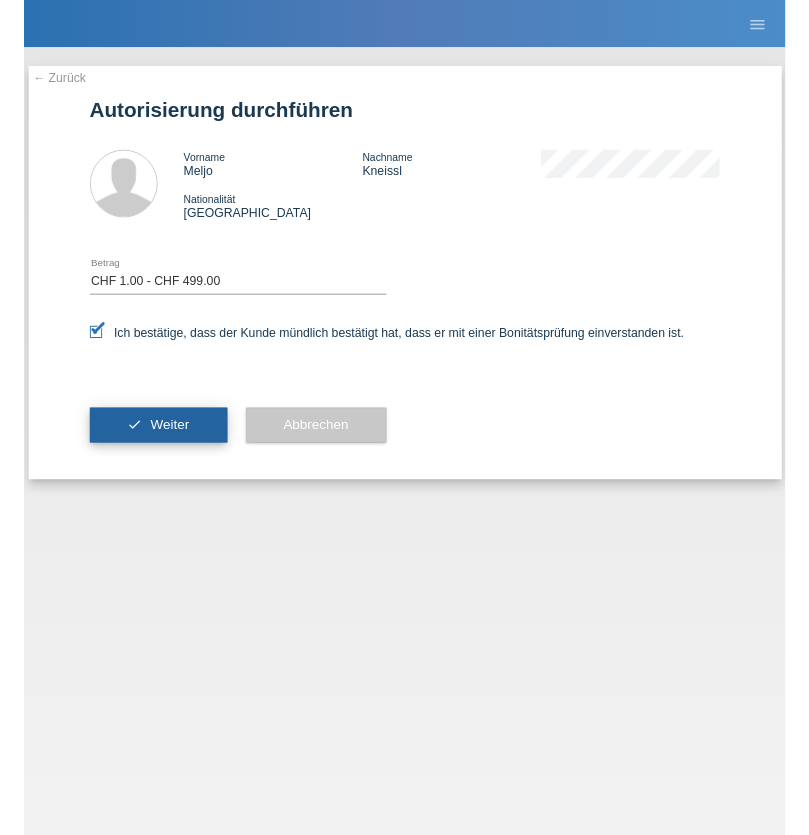 scroll, scrollTop: 0, scrollLeft: 0, axis: both 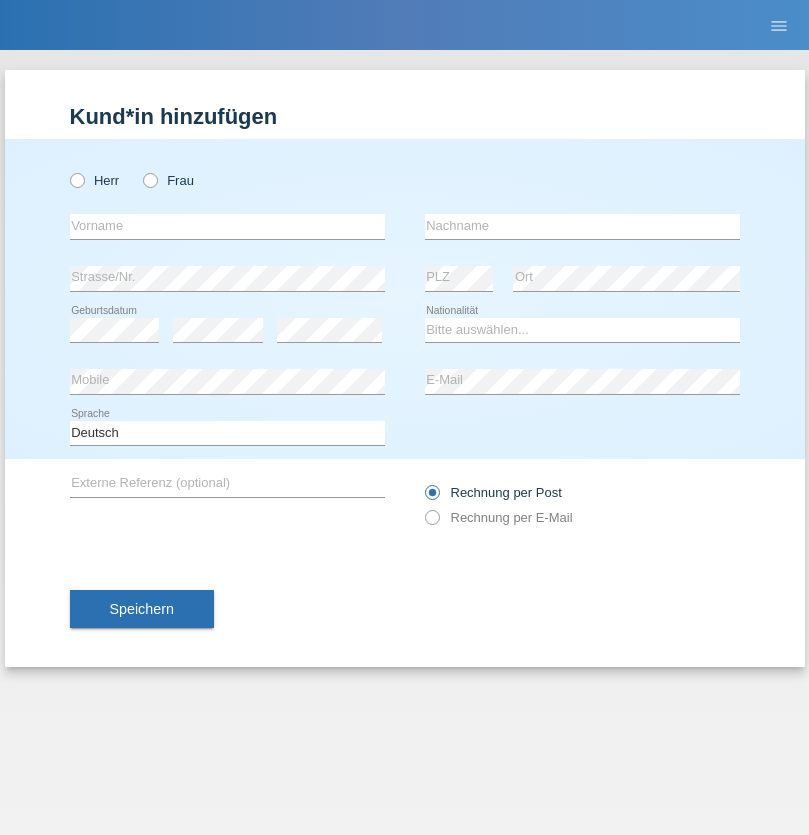 radio on "true" 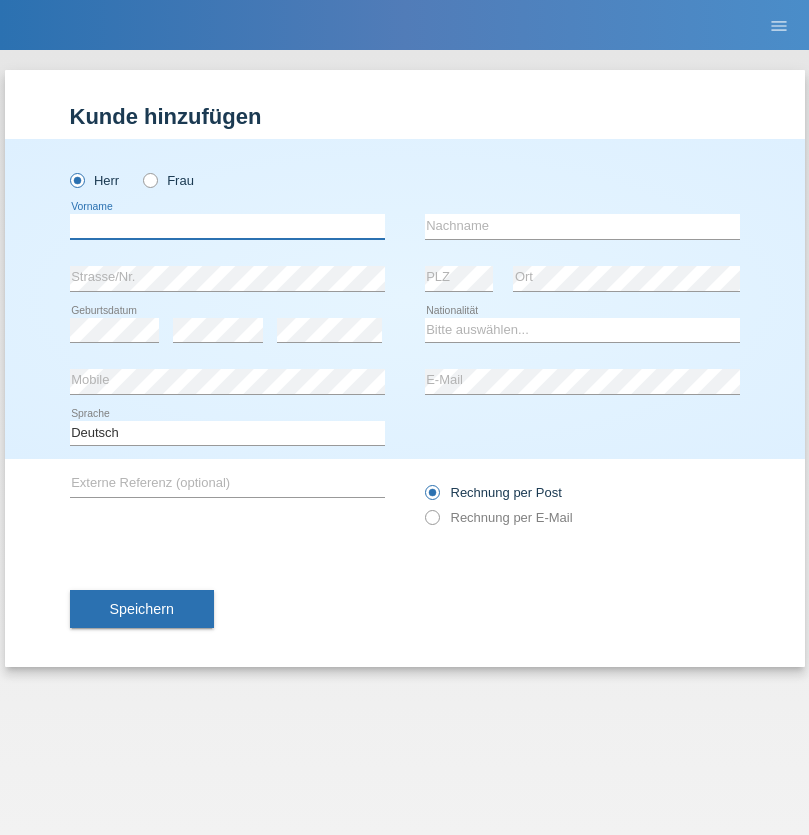 click at bounding box center (227, 226) 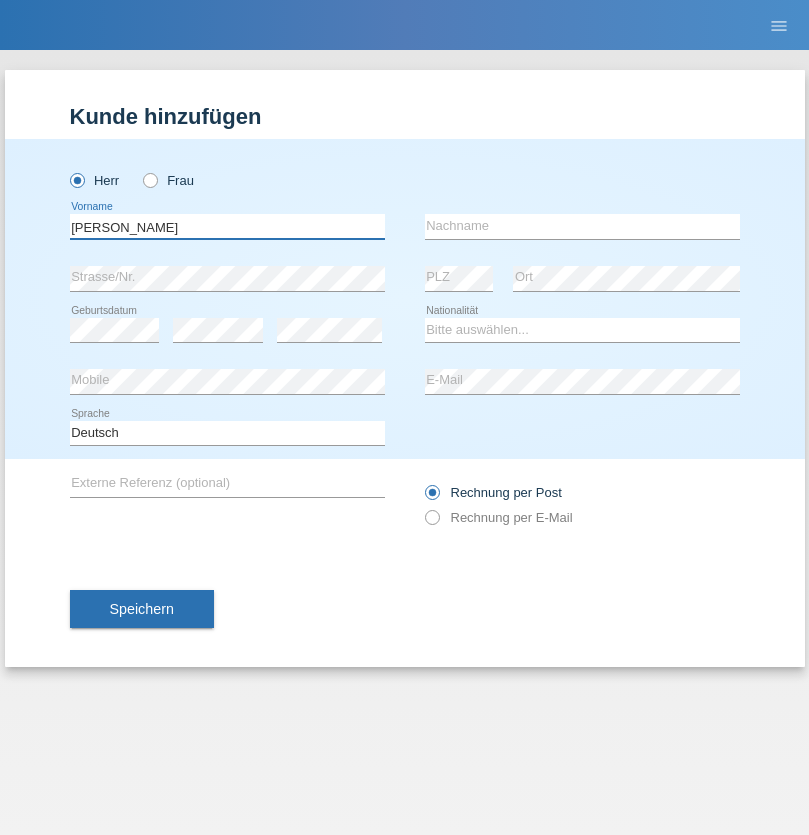 type on "[PERSON_NAME]" 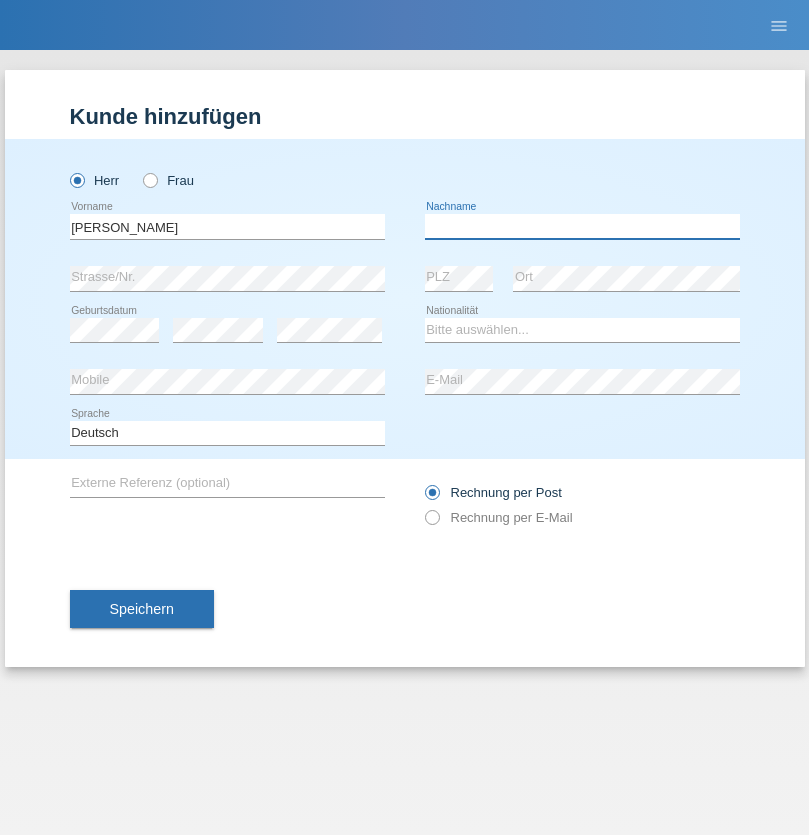 click at bounding box center (582, 226) 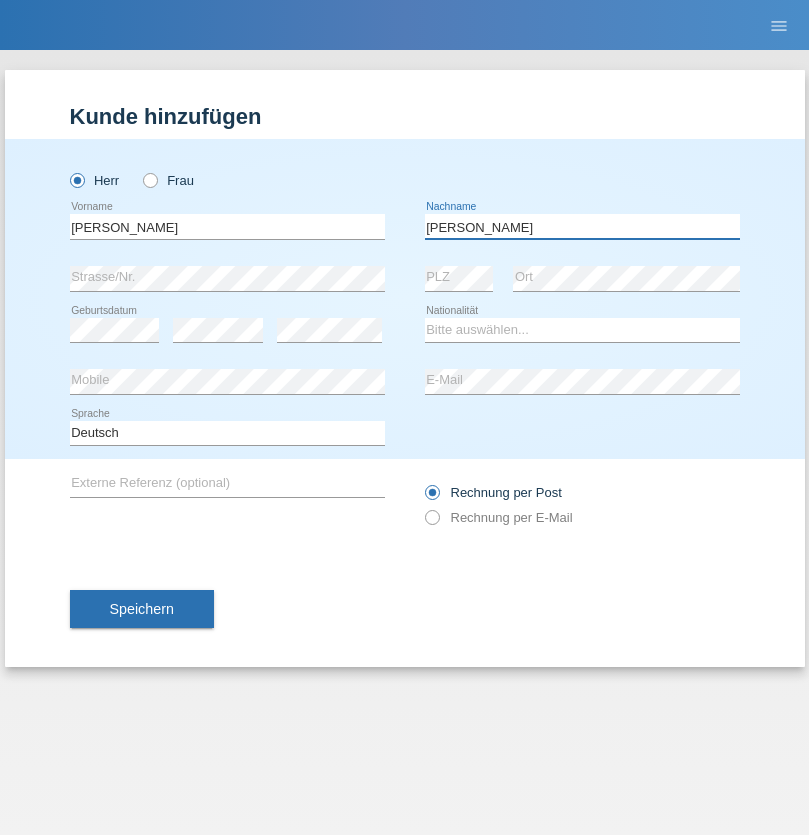 type on "[PERSON_NAME]" 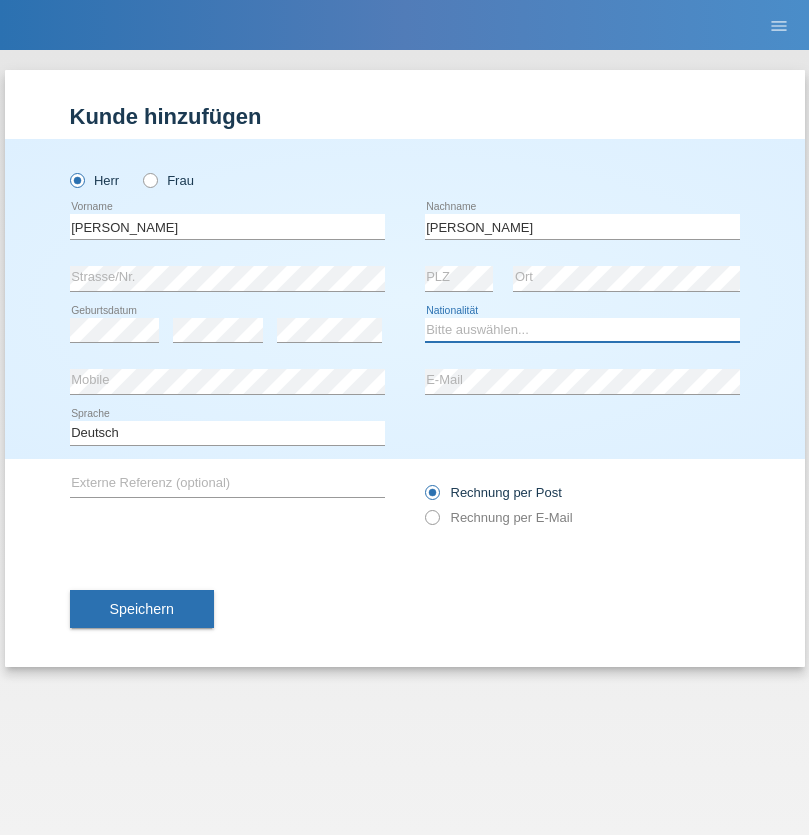 select on "CH" 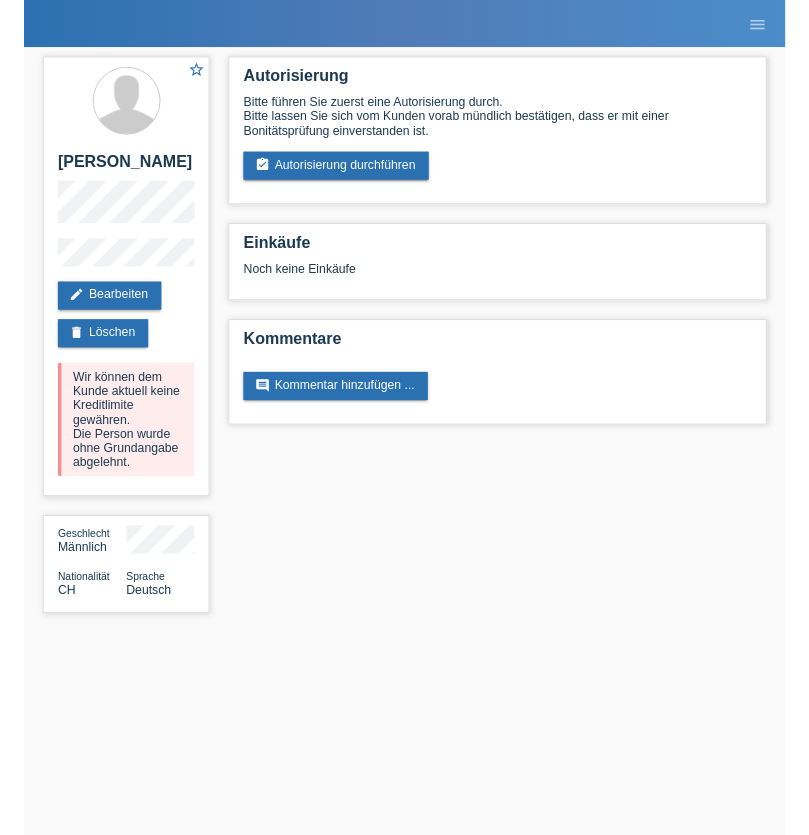 scroll, scrollTop: 0, scrollLeft: 0, axis: both 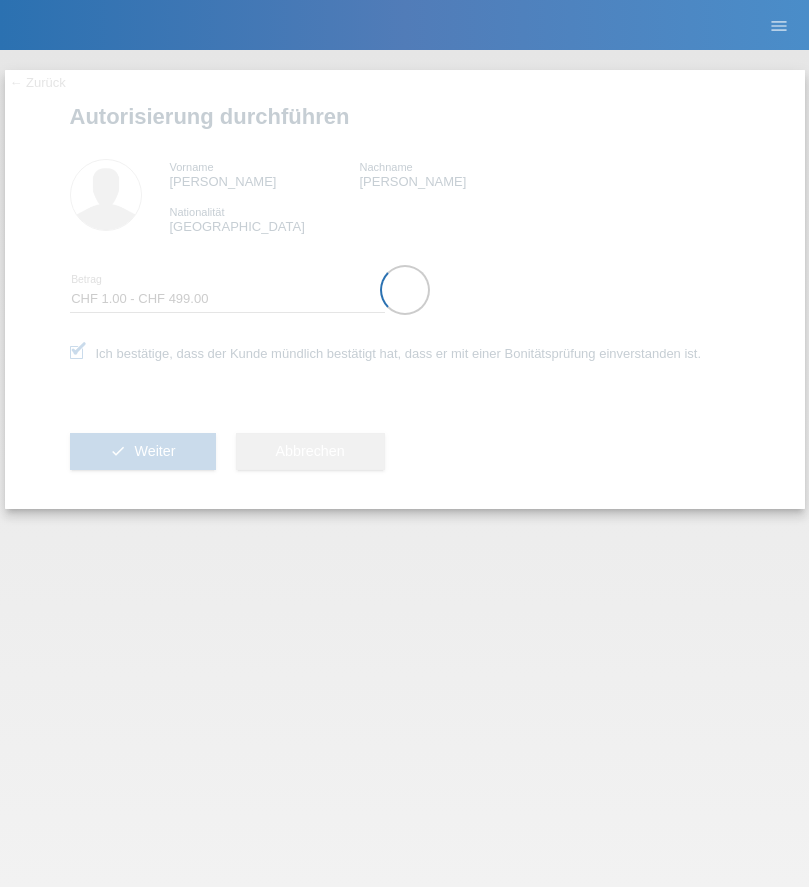 select on "1" 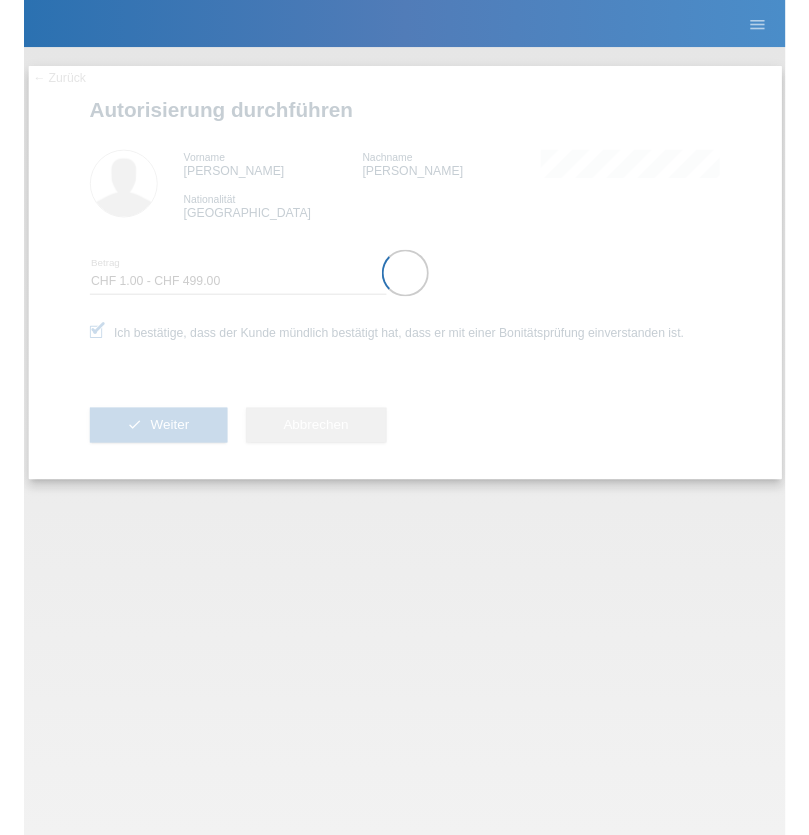 scroll, scrollTop: 0, scrollLeft: 0, axis: both 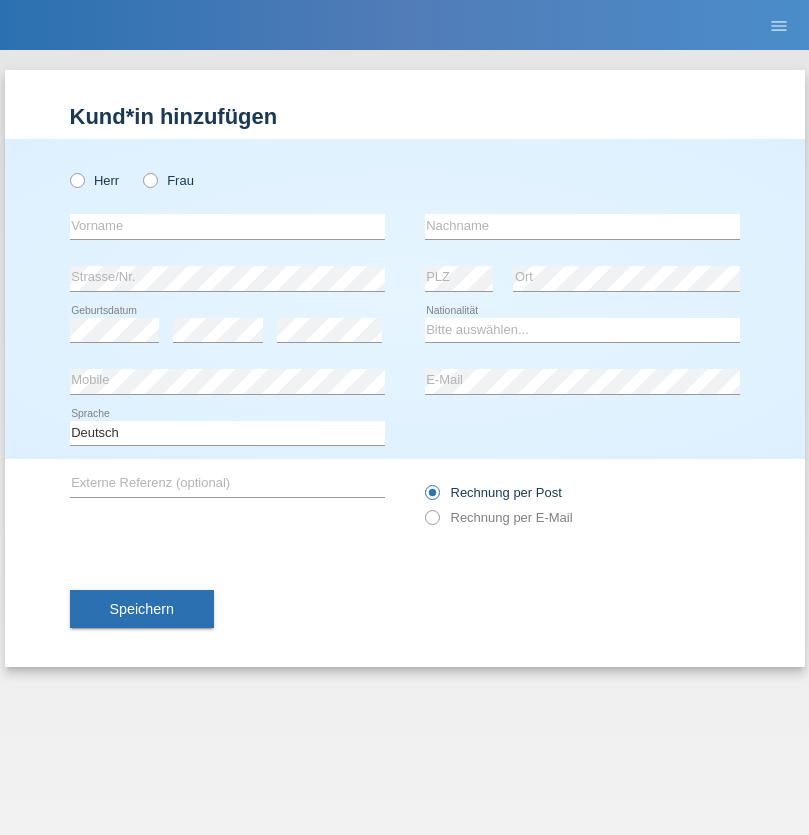 radio on "true" 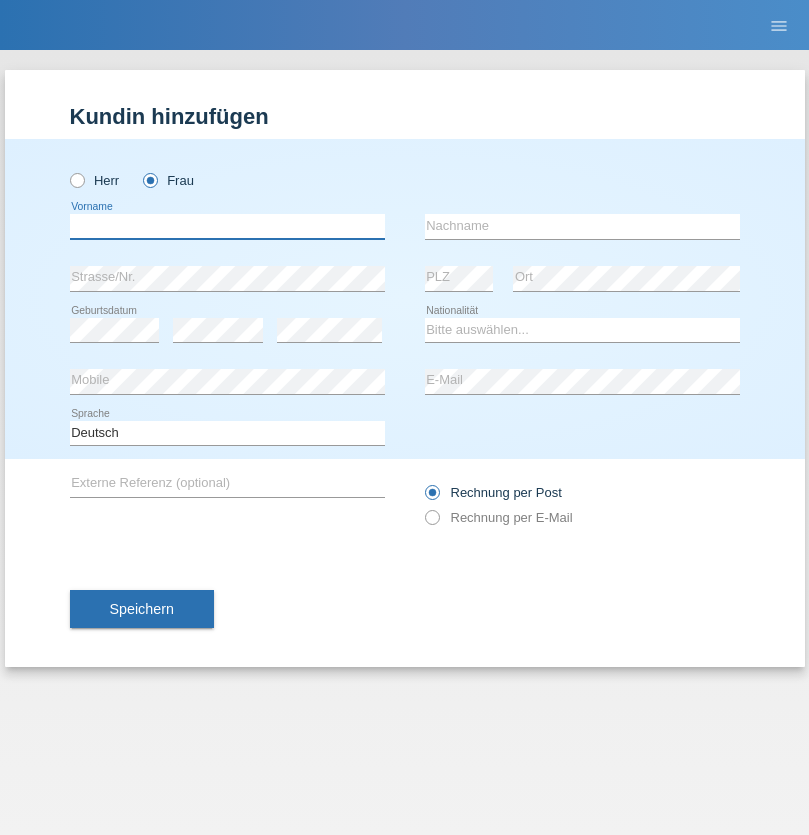 click at bounding box center (227, 226) 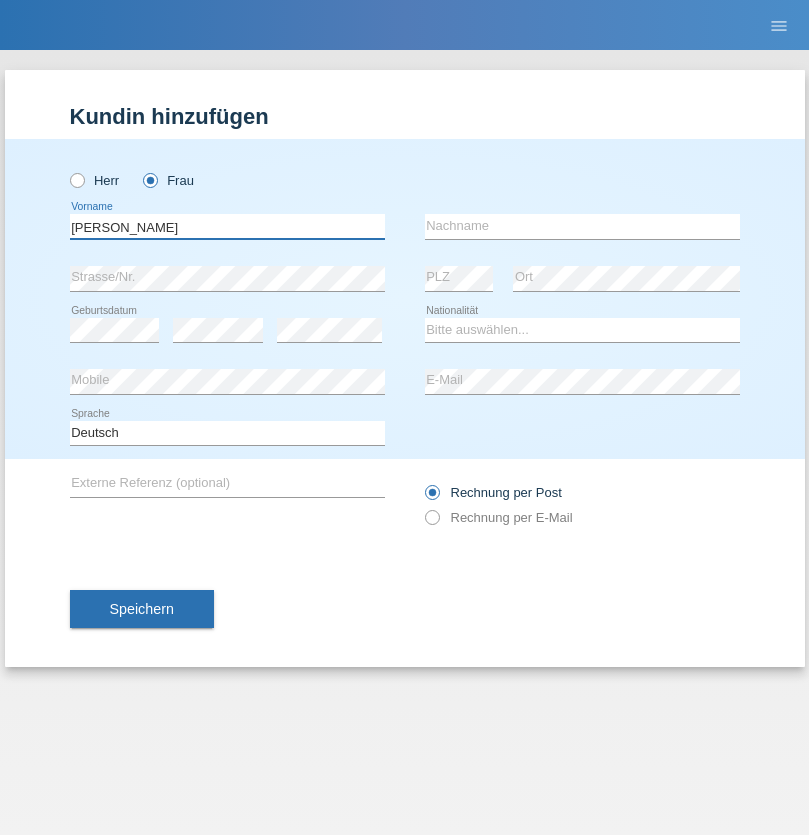 type on "[PERSON_NAME]" 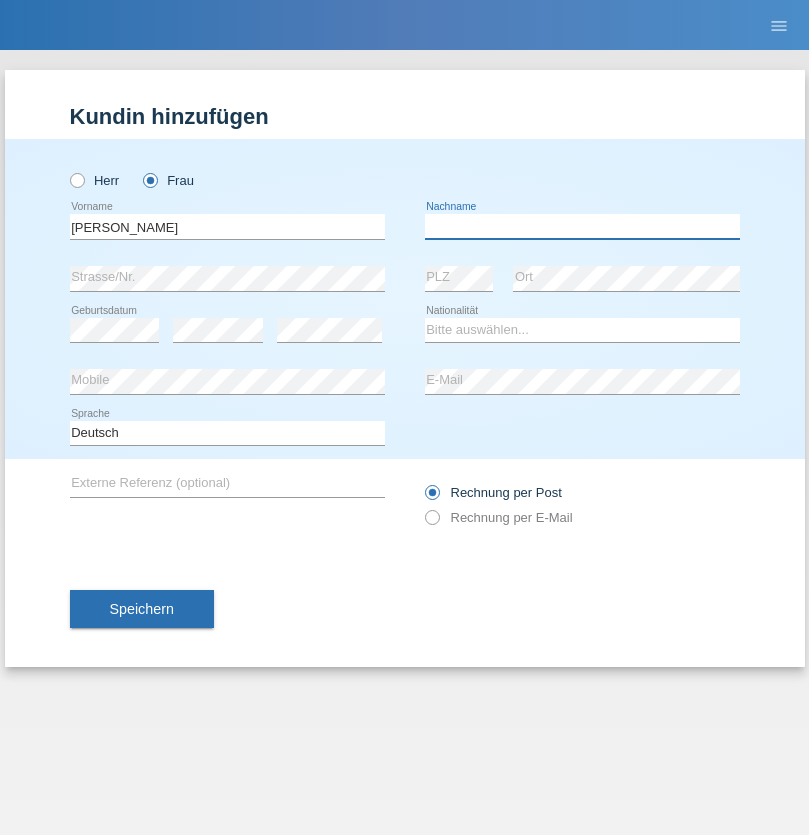 click at bounding box center (582, 226) 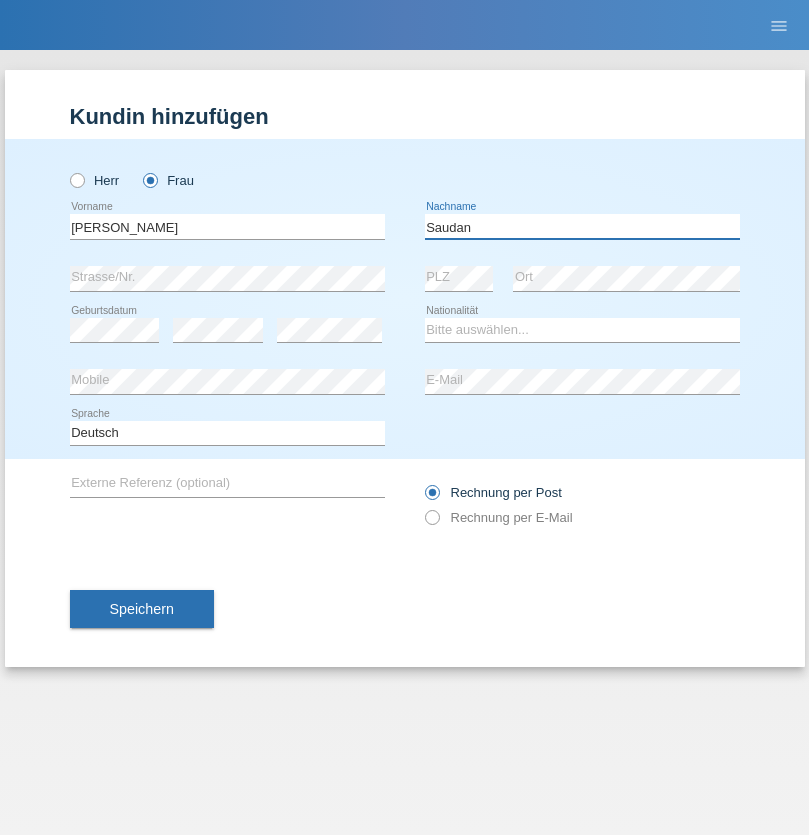 type on "Saudan" 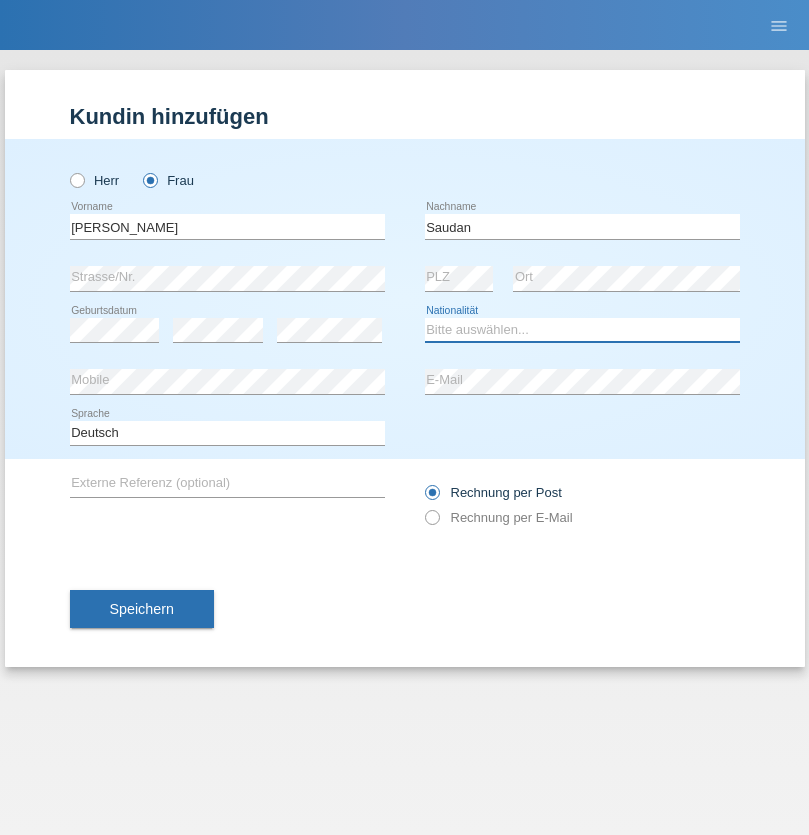 select on "CH" 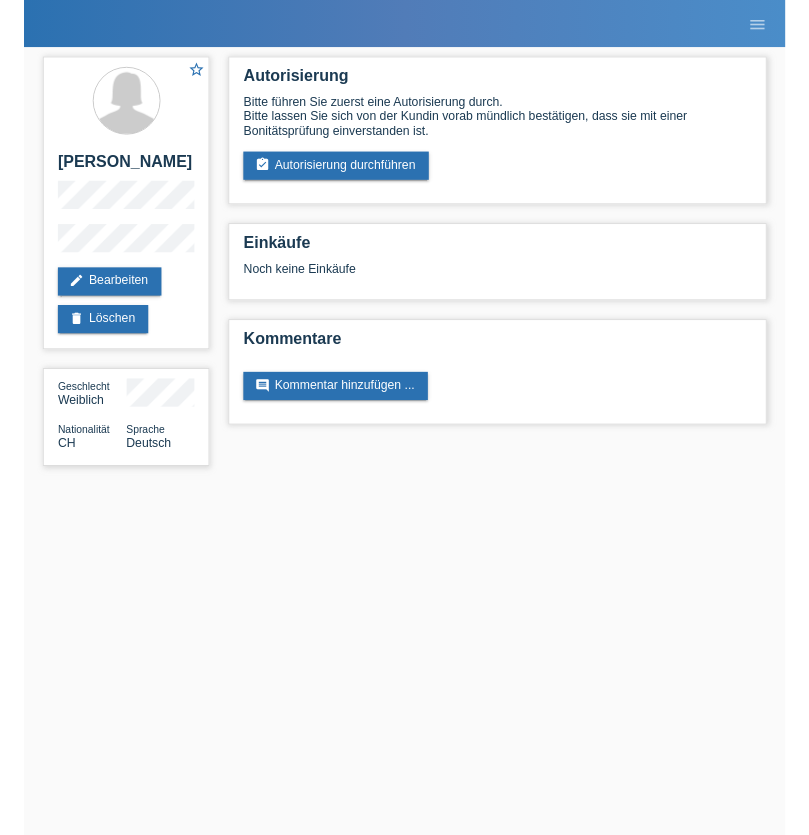 scroll, scrollTop: 0, scrollLeft: 0, axis: both 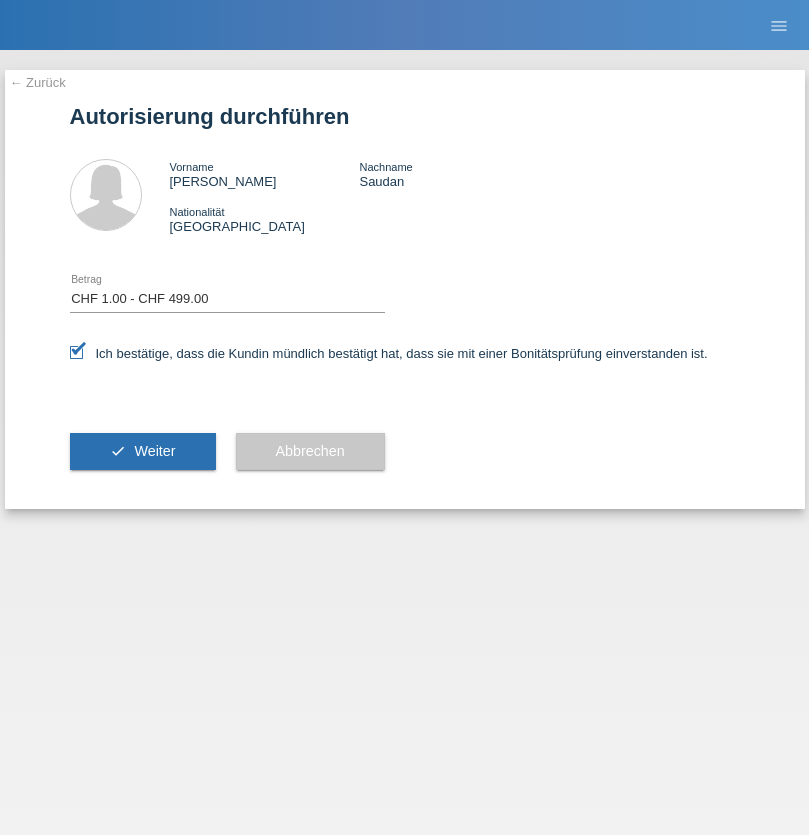 select on "1" 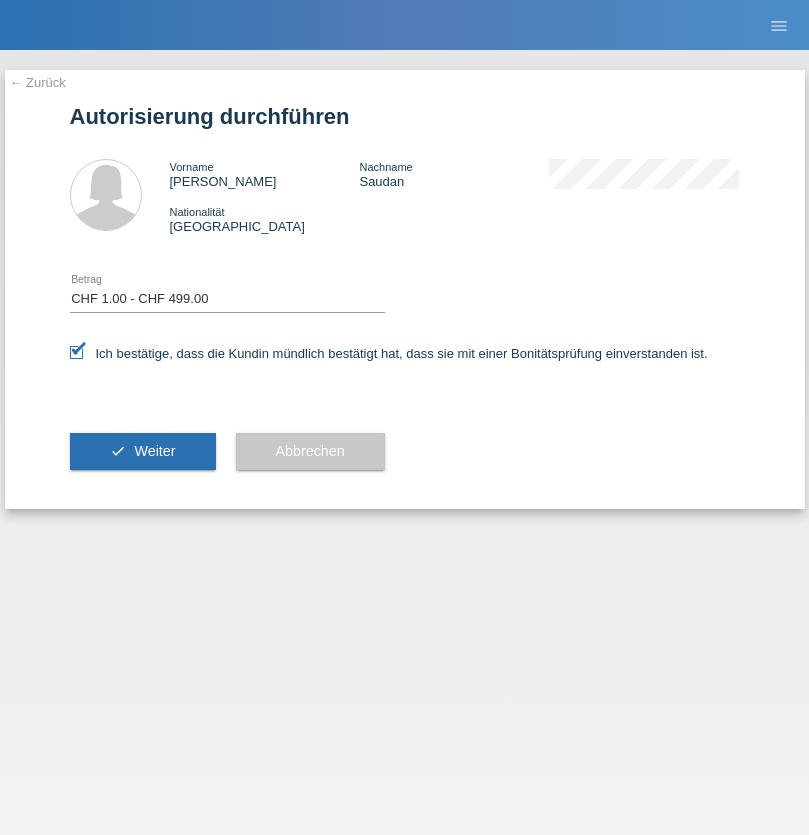 scroll, scrollTop: 0, scrollLeft: 0, axis: both 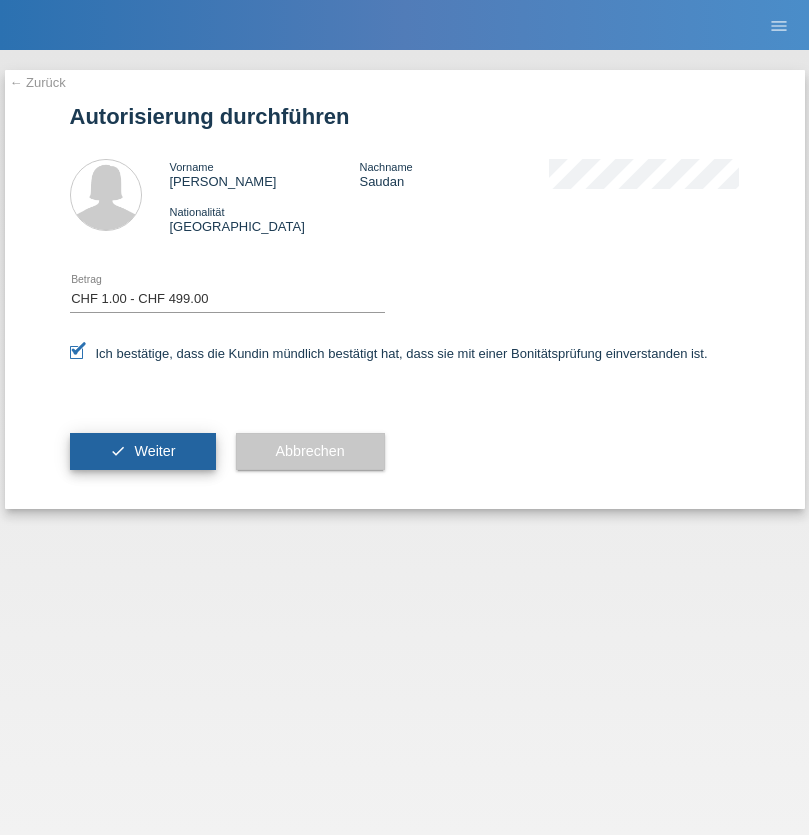 click on "Weiter" at bounding box center [154, 451] 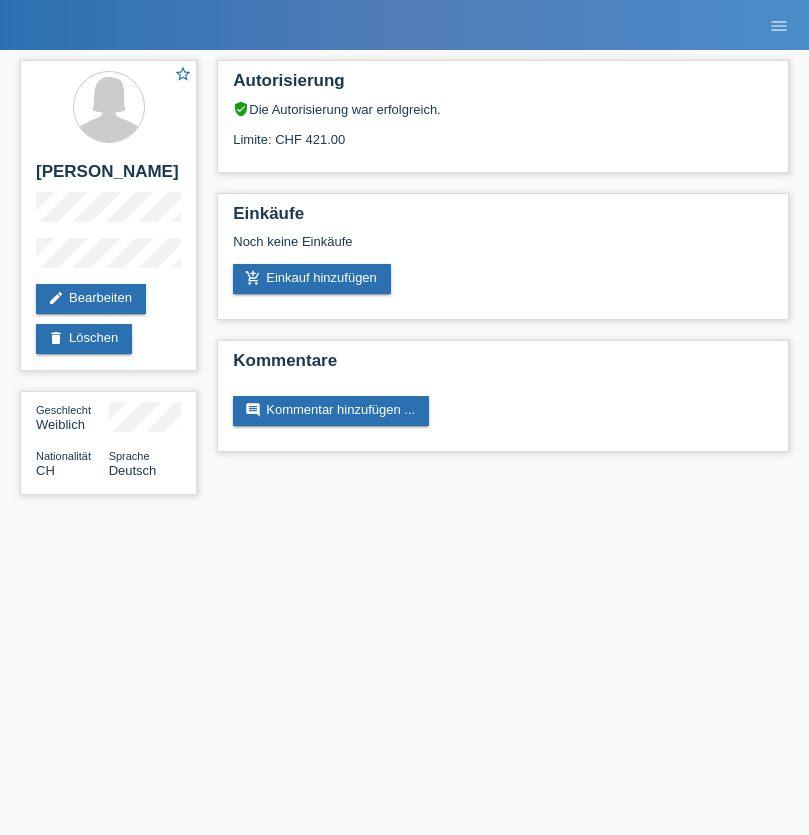 scroll, scrollTop: 0, scrollLeft: 0, axis: both 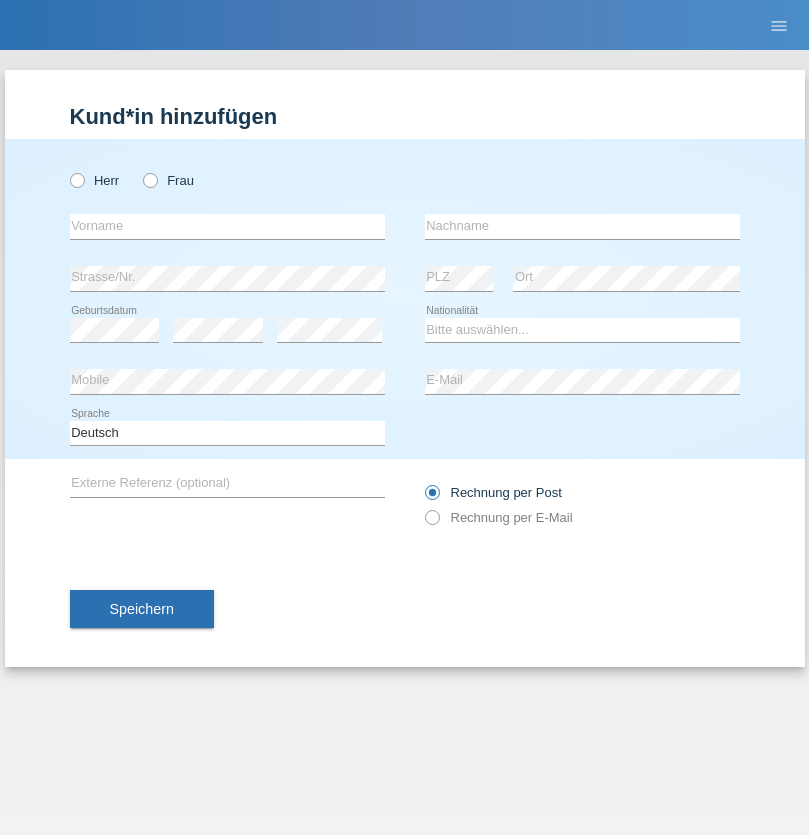 radio on "true" 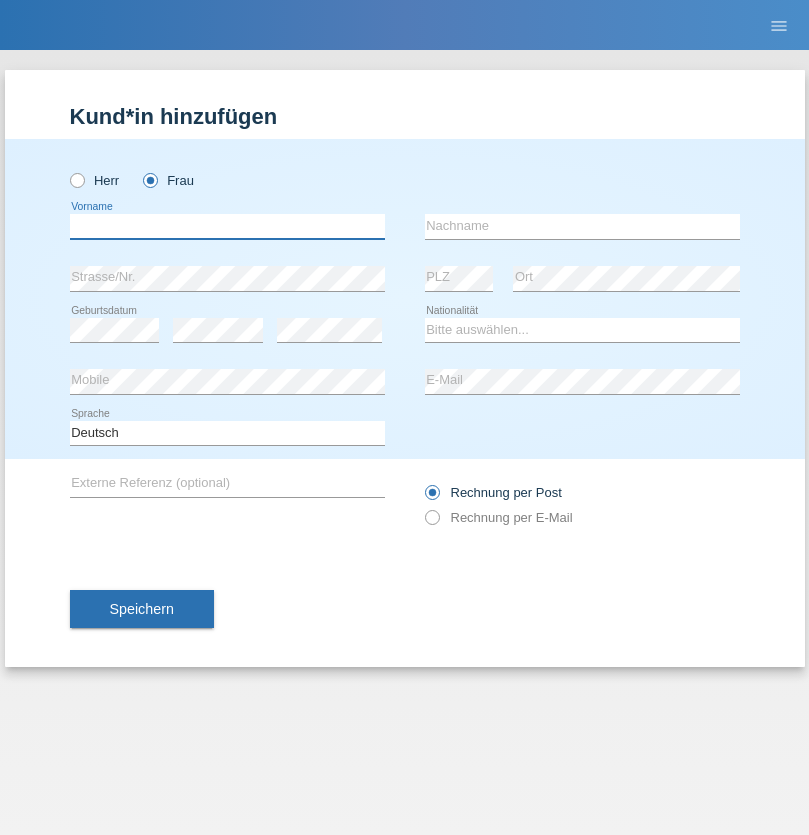 click at bounding box center (227, 226) 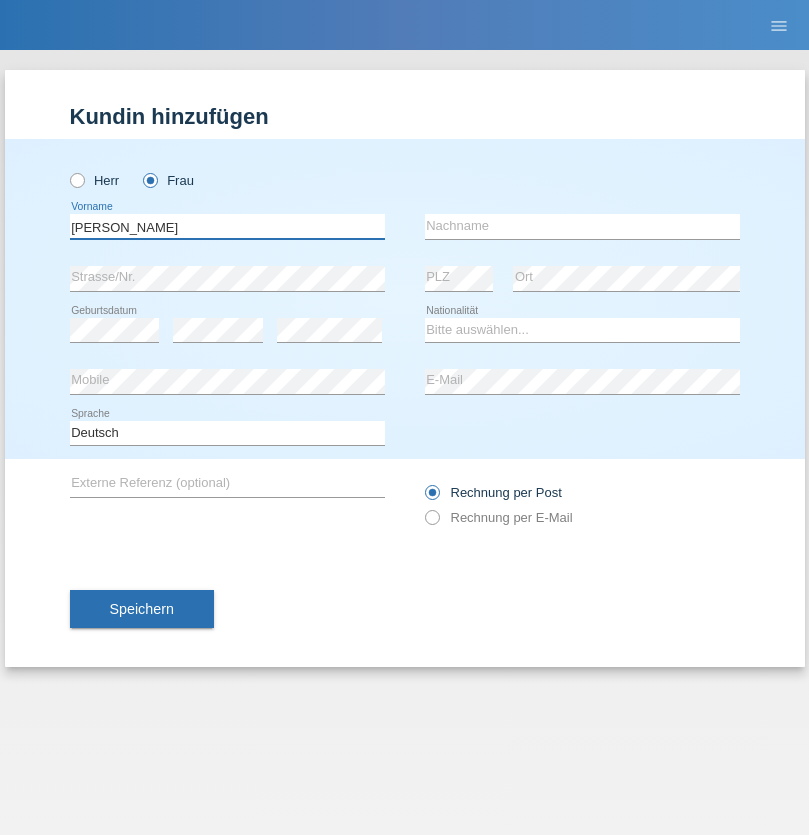 type on "[PERSON_NAME]" 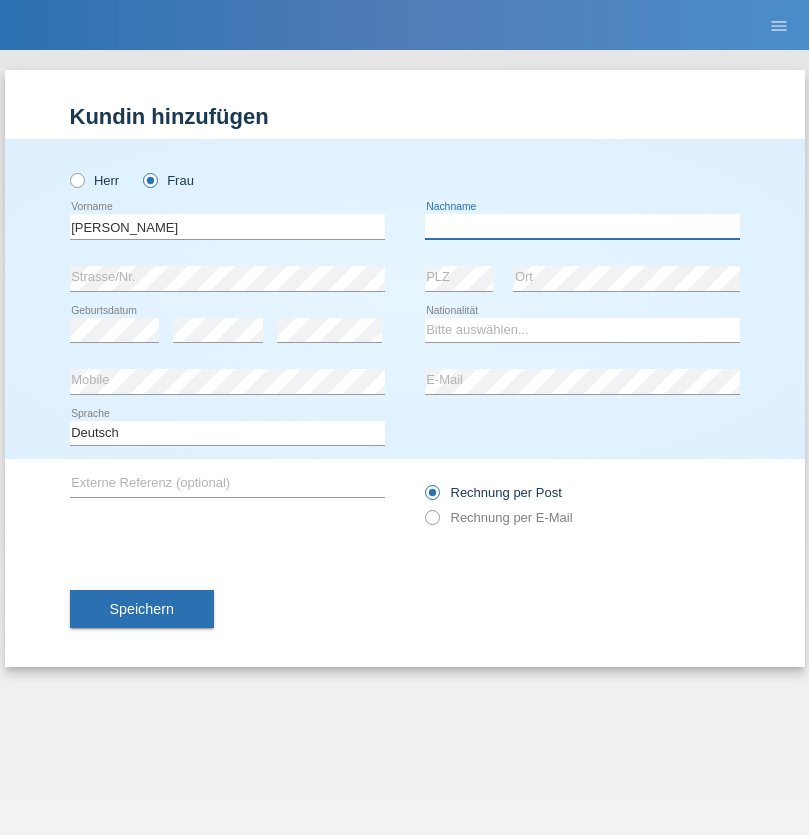 click at bounding box center (582, 226) 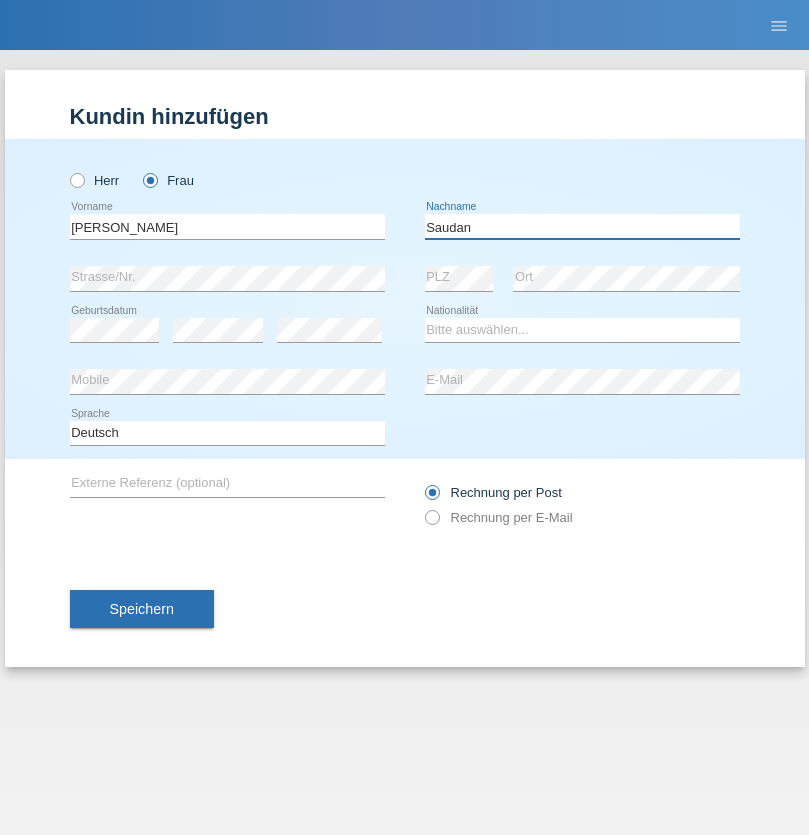 type on "Saudan" 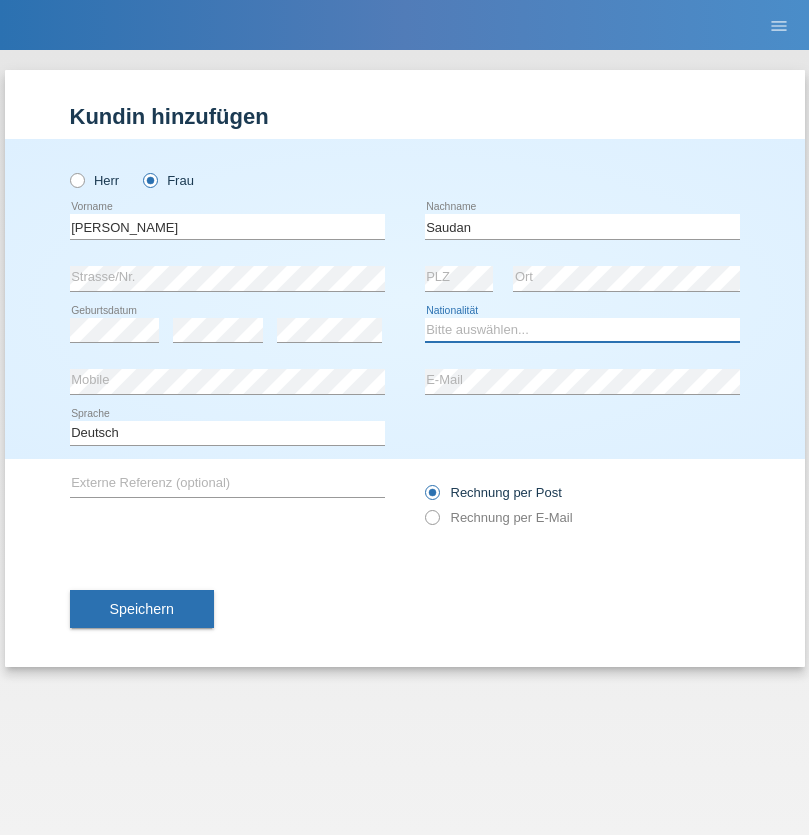 select on "CH" 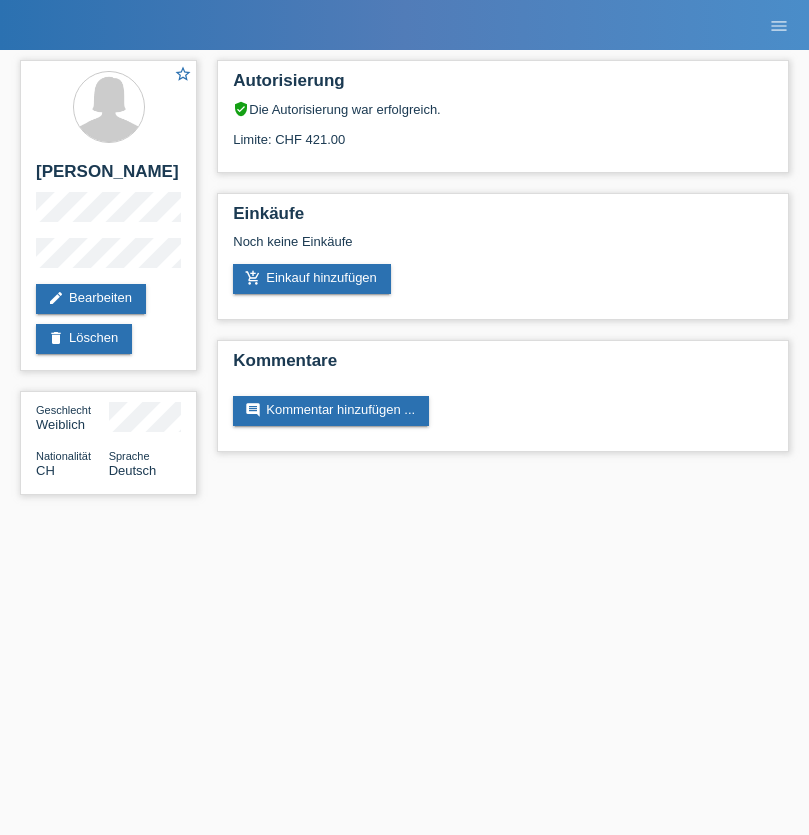 scroll, scrollTop: 0, scrollLeft: 0, axis: both 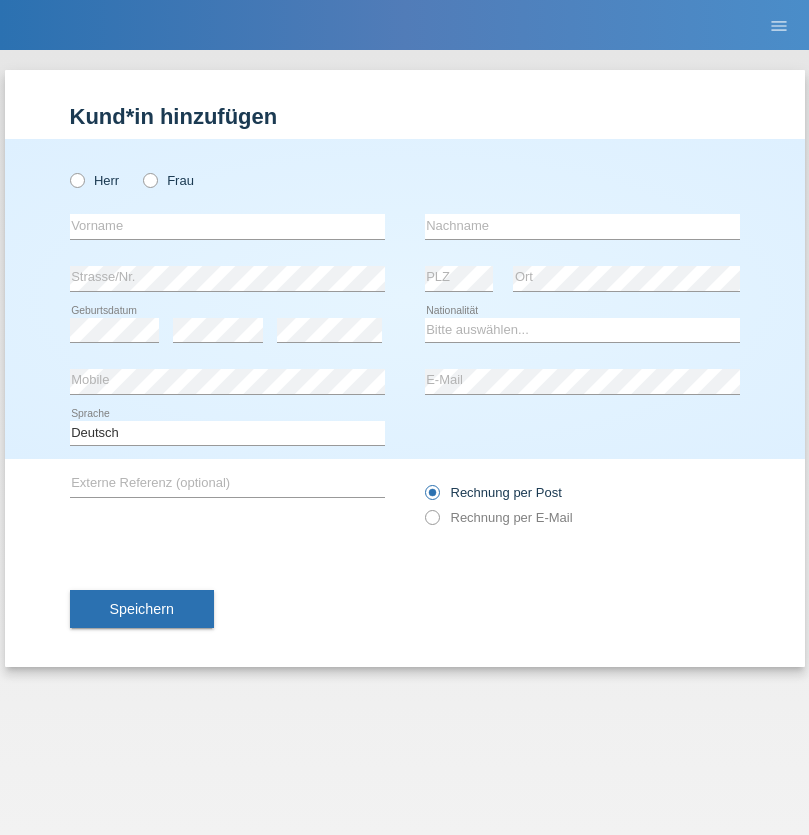 radio on "true" 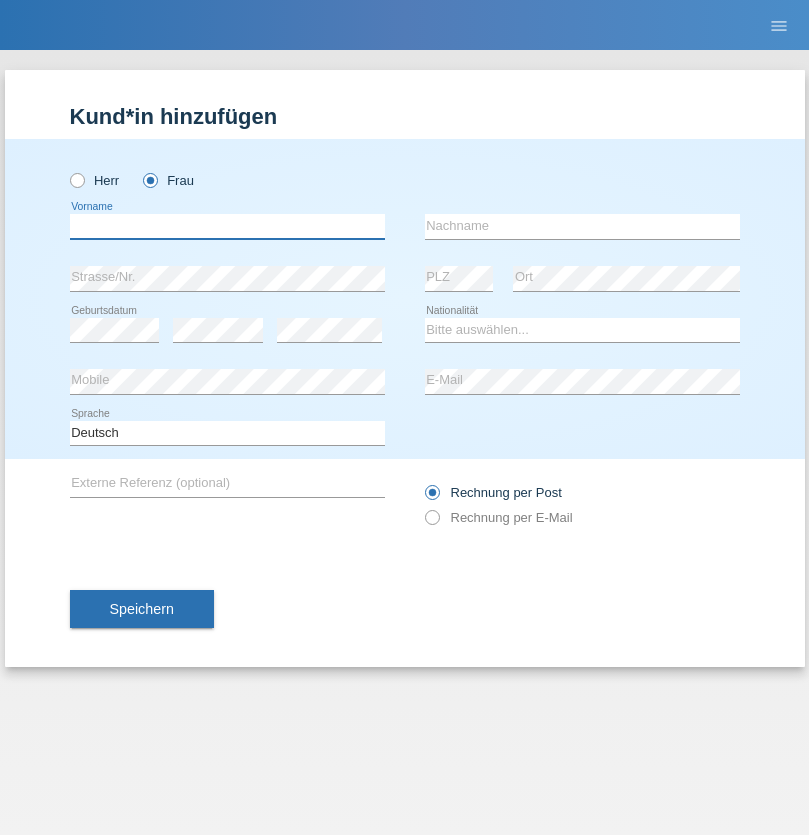 click at bounding box center [227, 226] 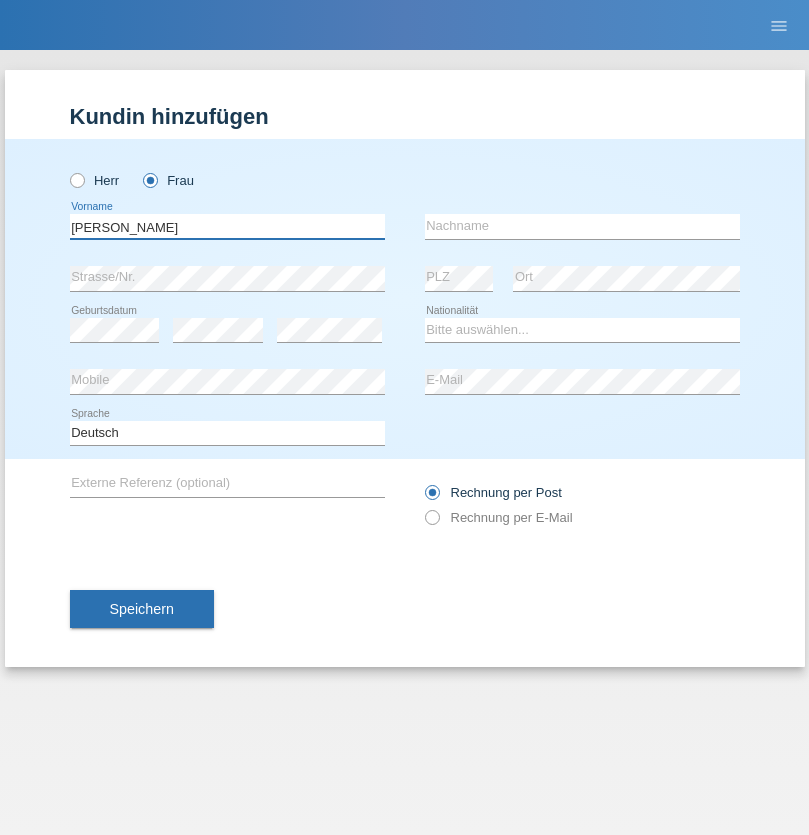type on "Sandra" 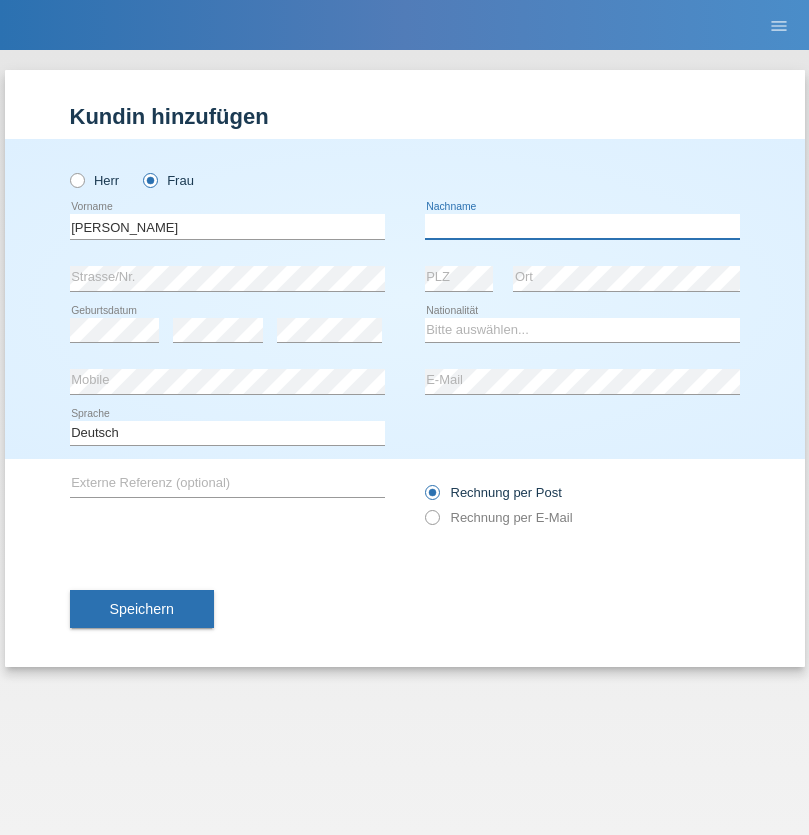 click at bounding box center [582, 226] 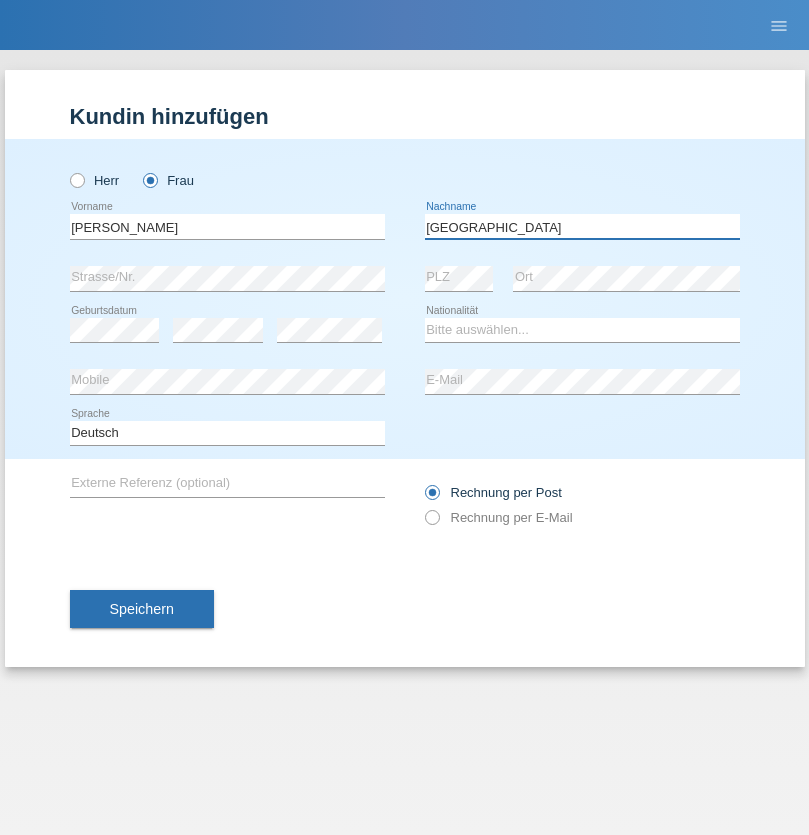 type on "Darmstadt" 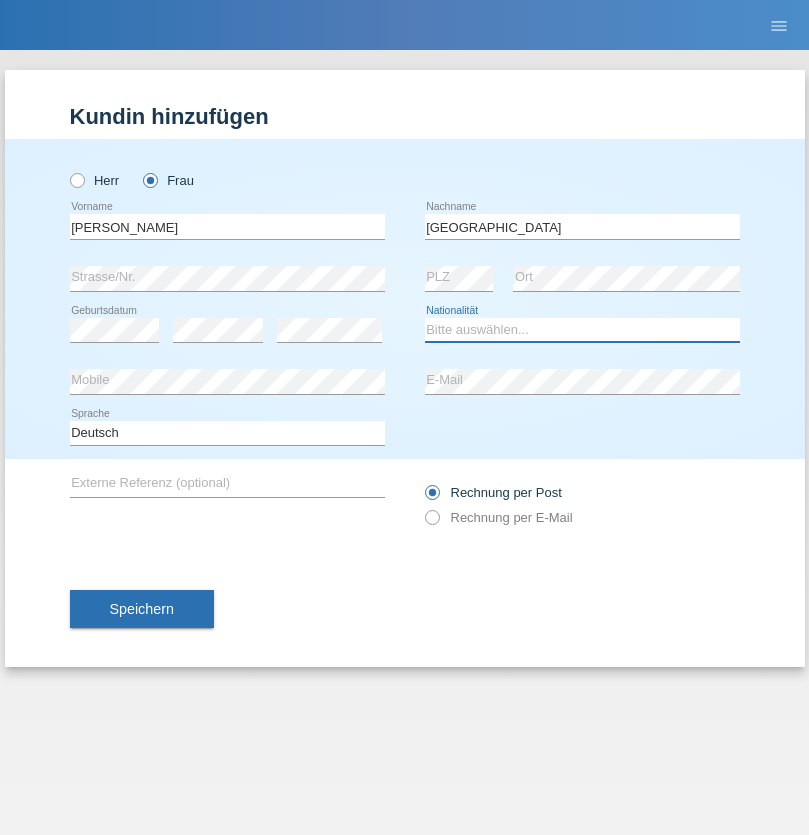 select on "DE" 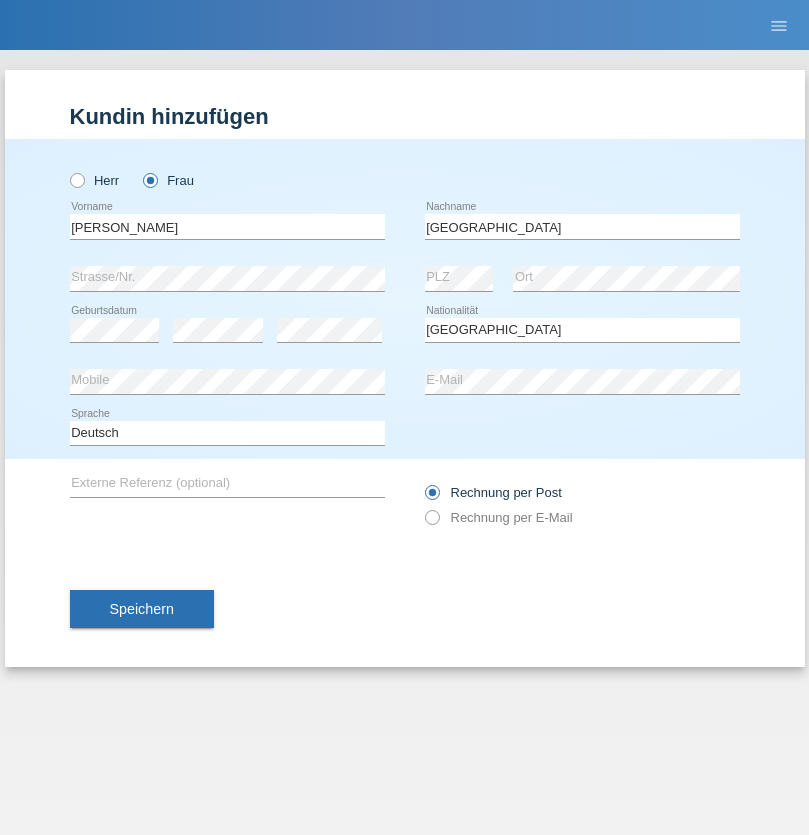 select on "C" 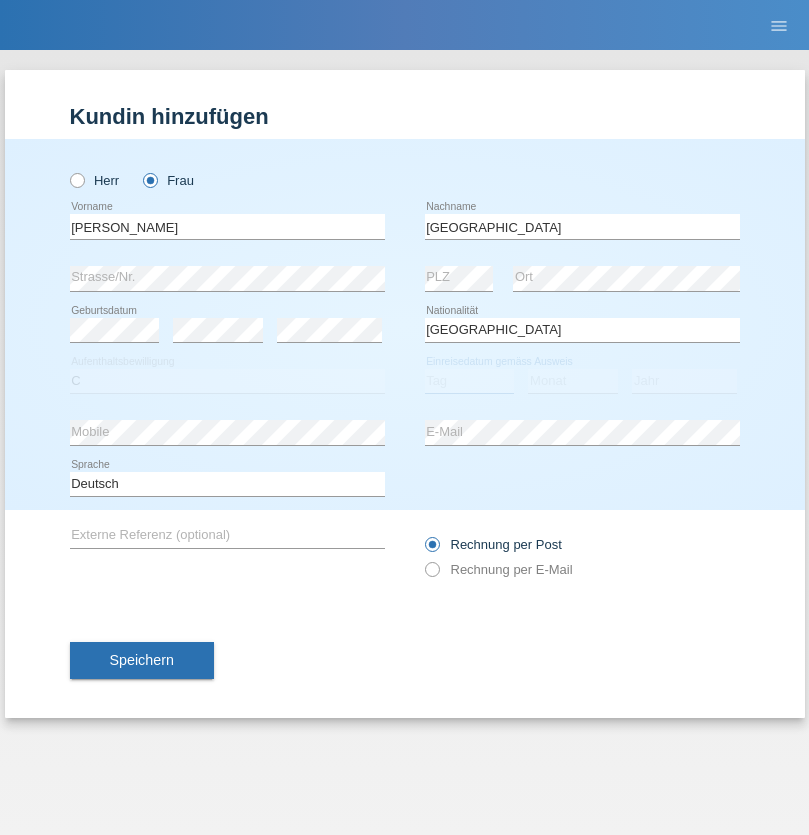 select on "15" 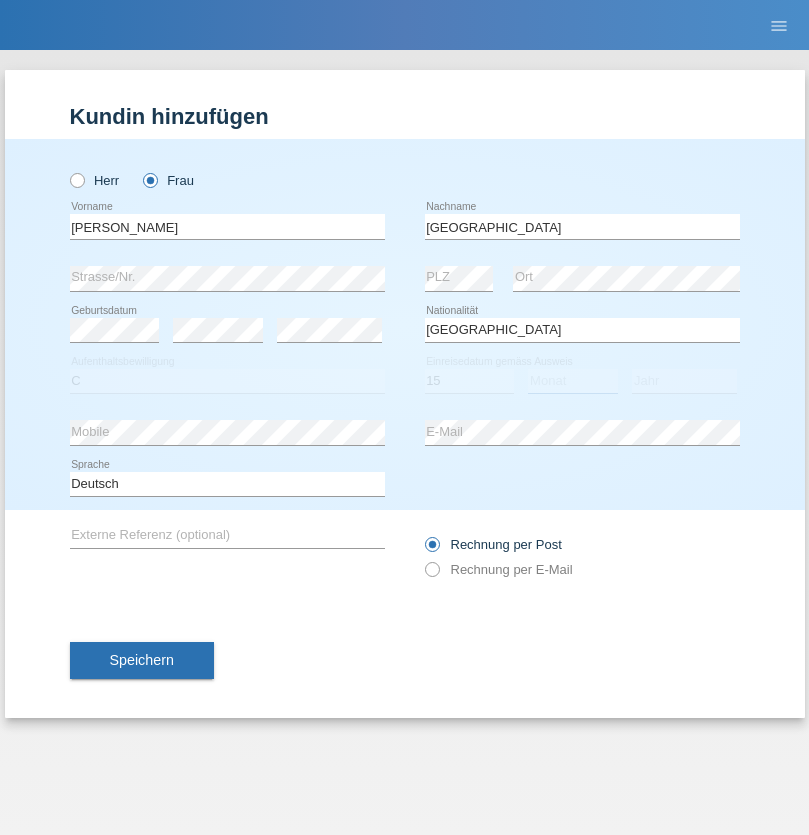 select on "08" 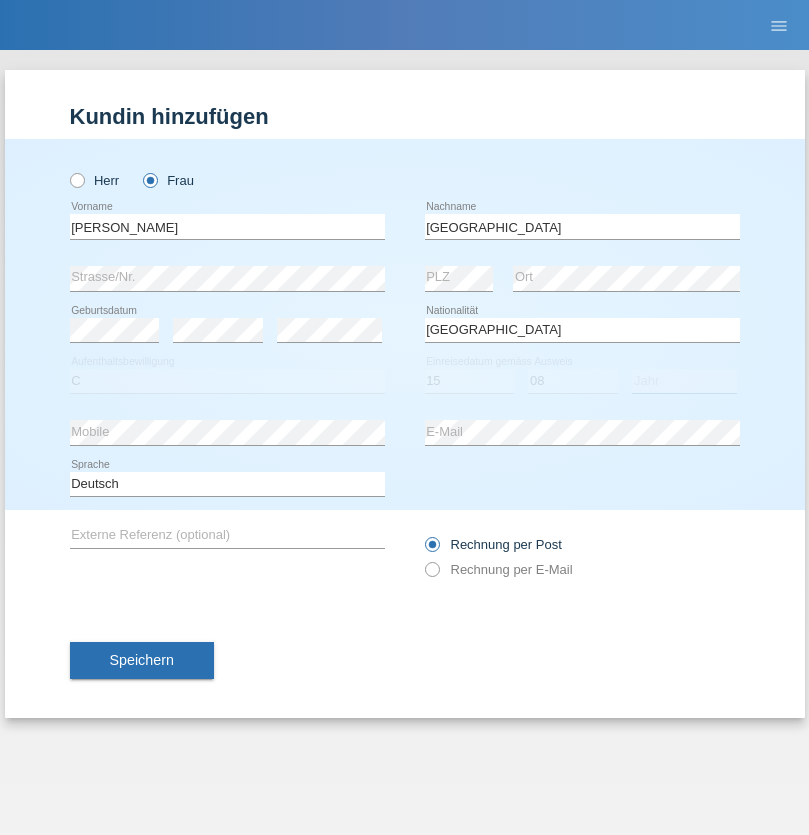 select on "2003" 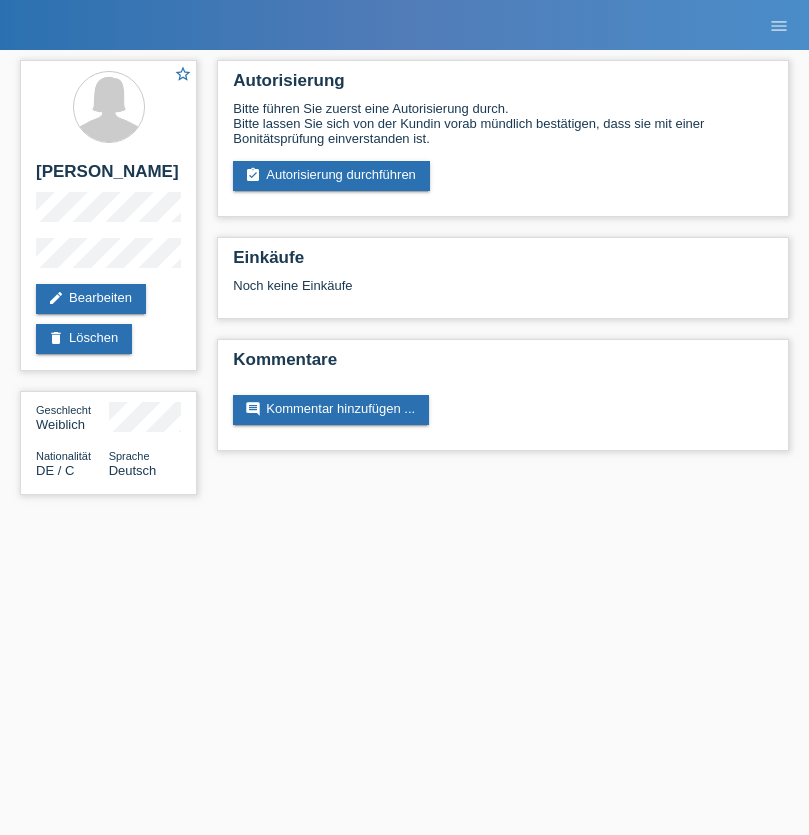 scroll, scrollTop: 0, scrollLeft: 0, axis: both 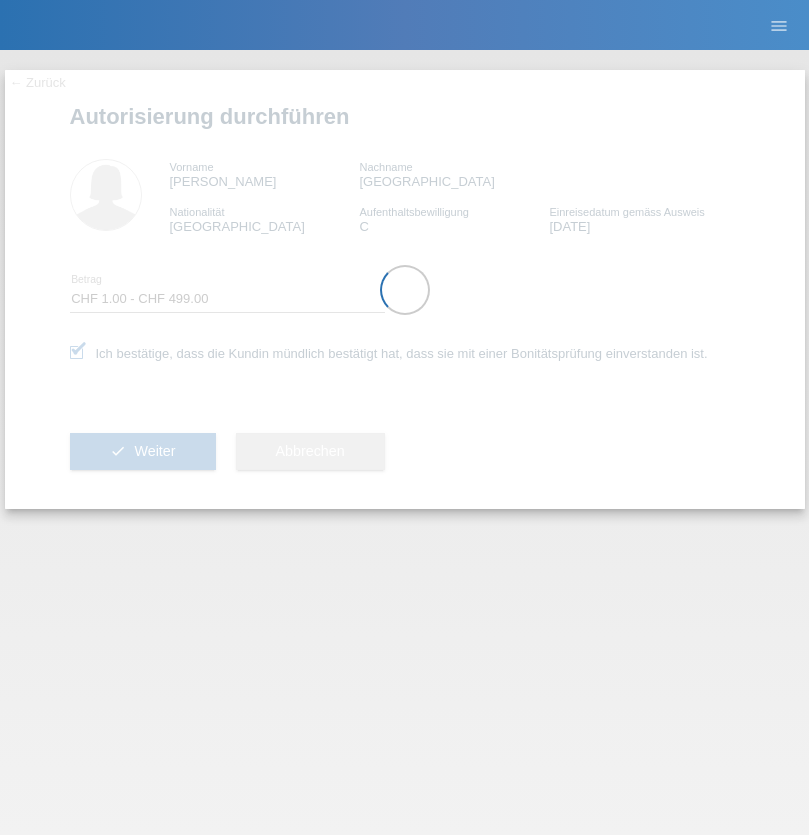 select on "1" 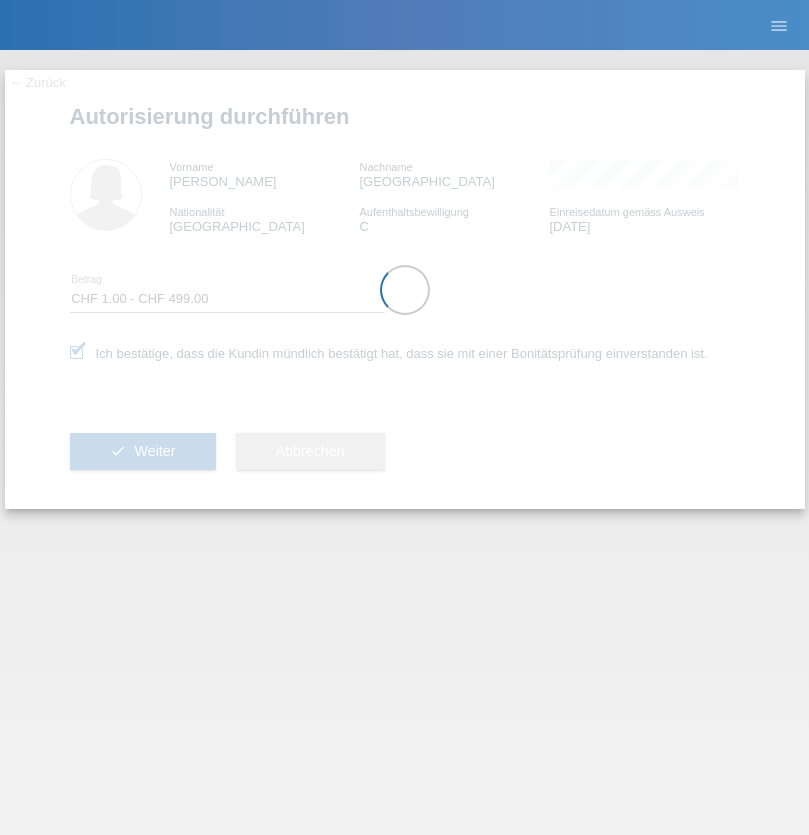 scroll, scrollTop: 0, scrollLeft: 0, axis: both 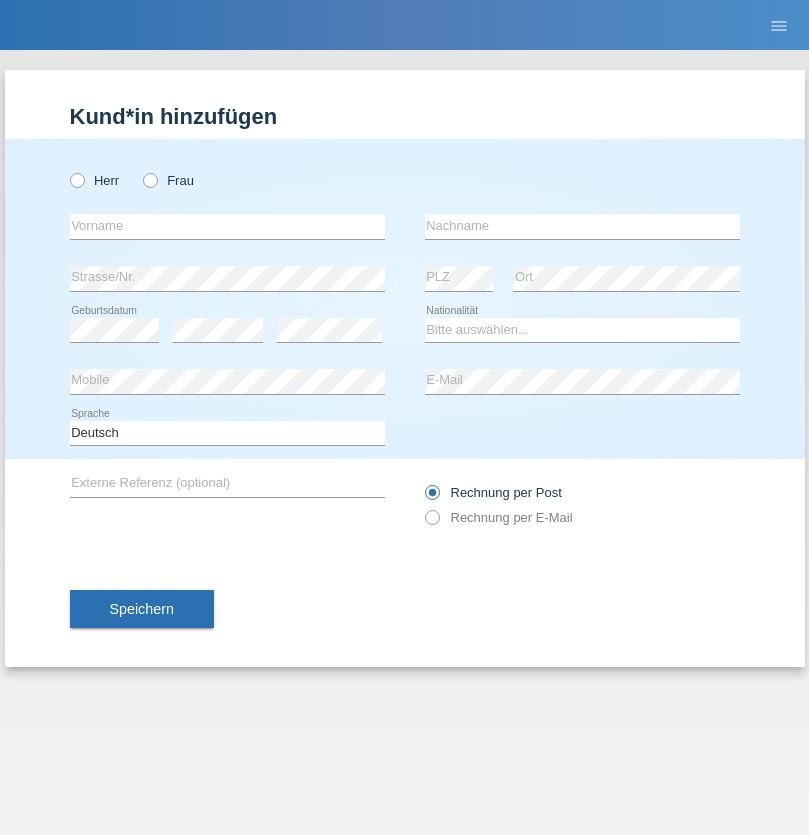 radio on "true" 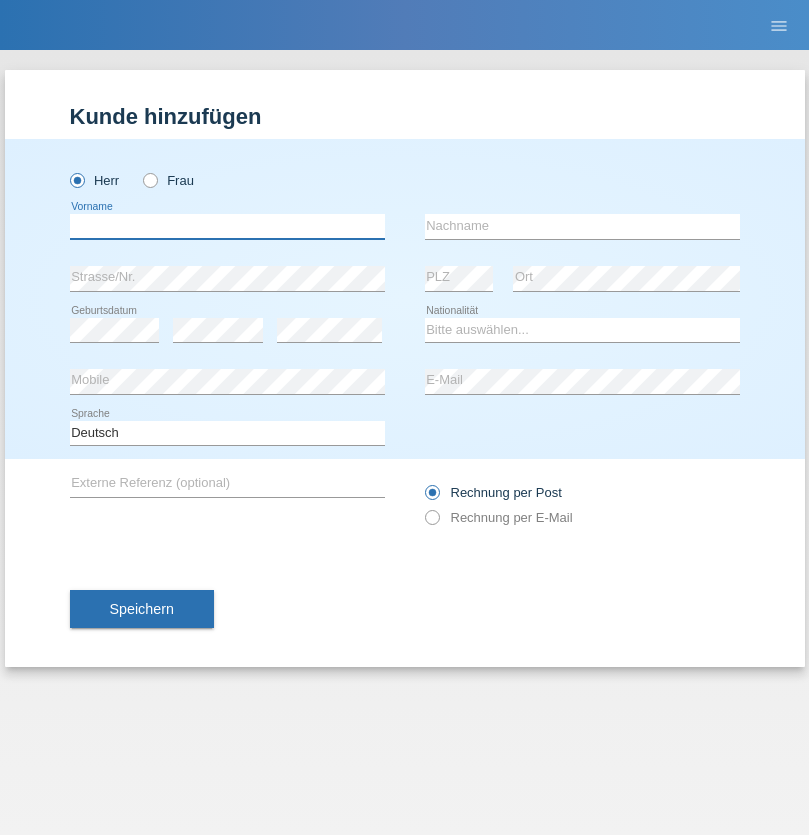 click at bounding box center [227, 226] 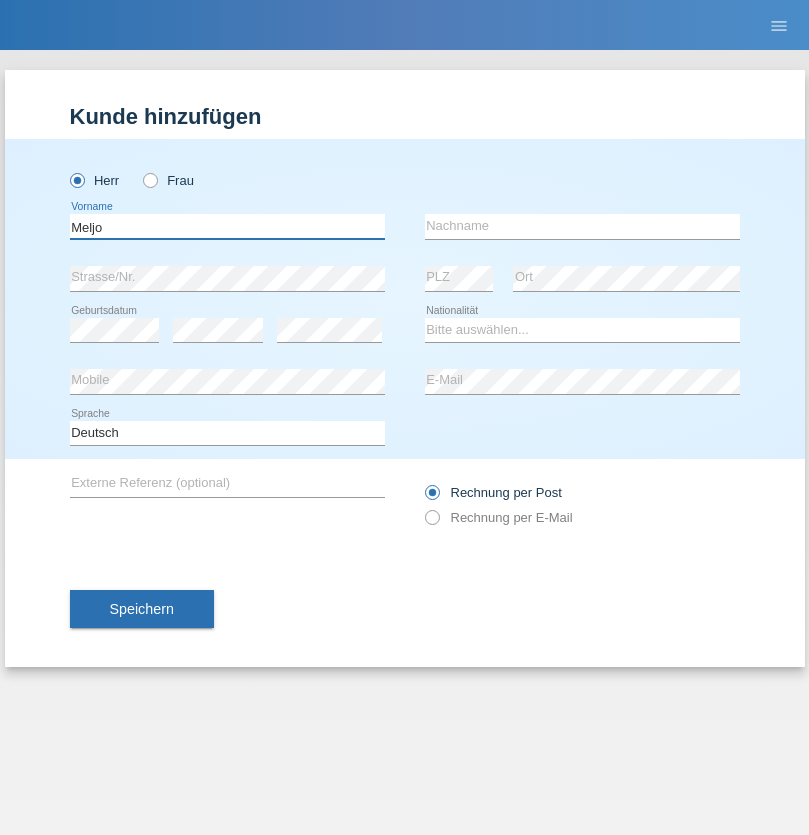 type on "Meljo" 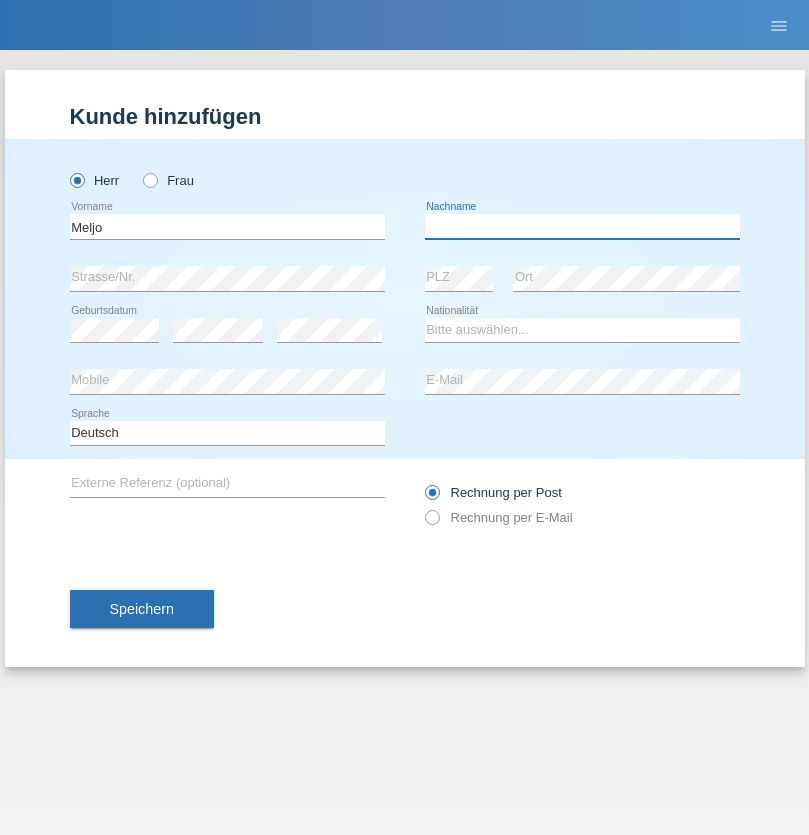 click at bounding box center (582, 226) 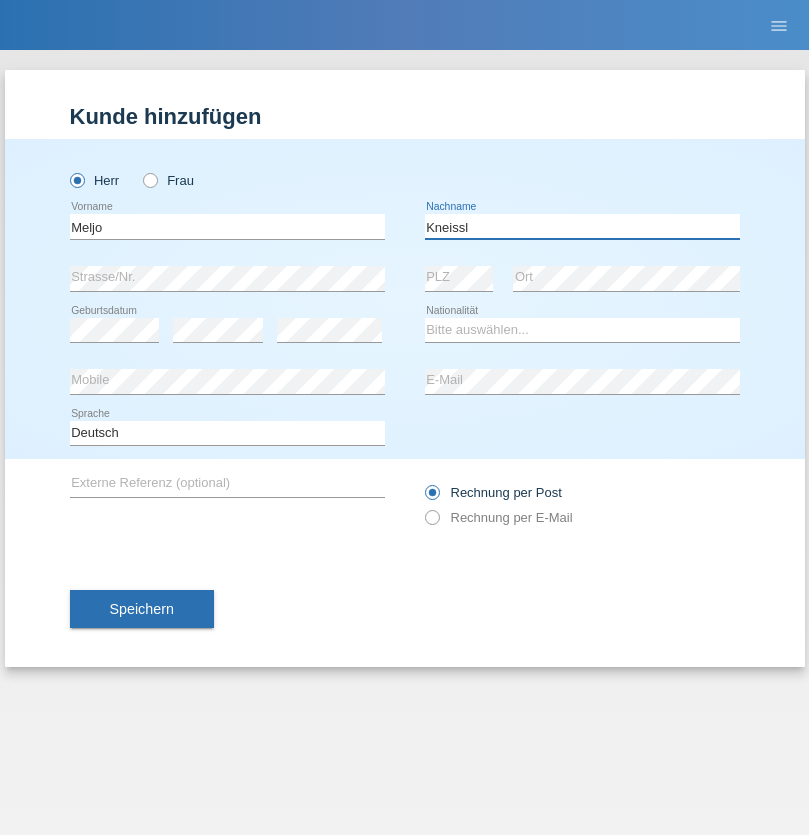 type on "Kneissl" 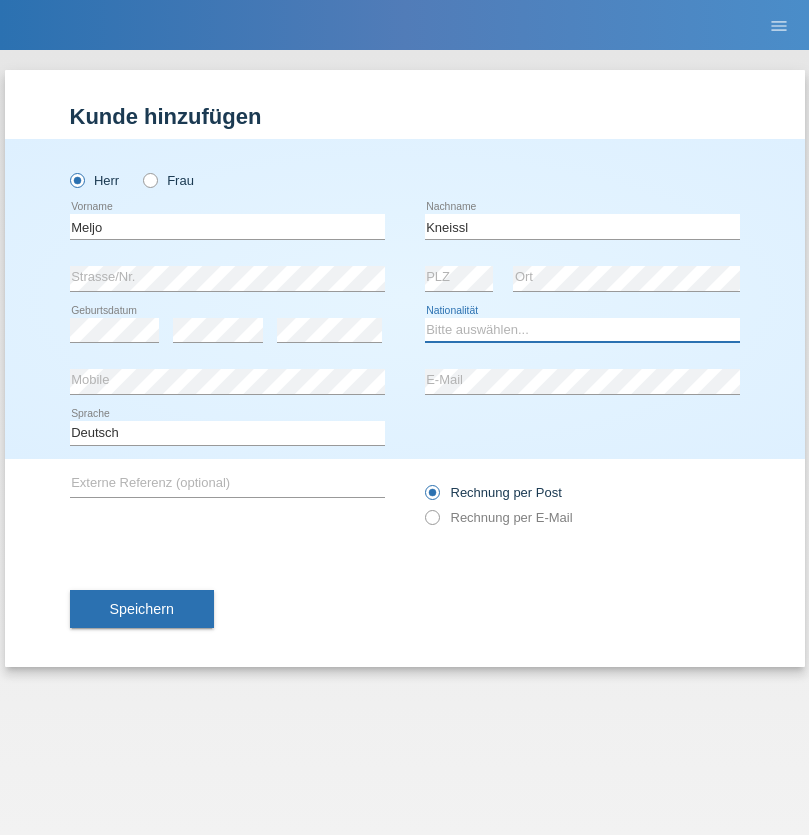 select on "CH" 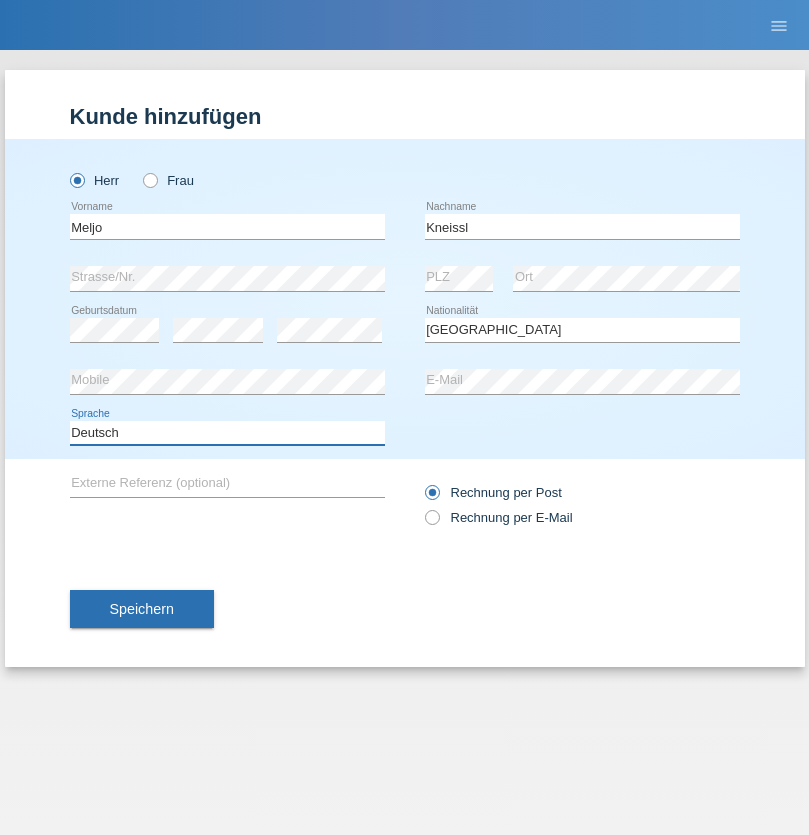 select on "en" 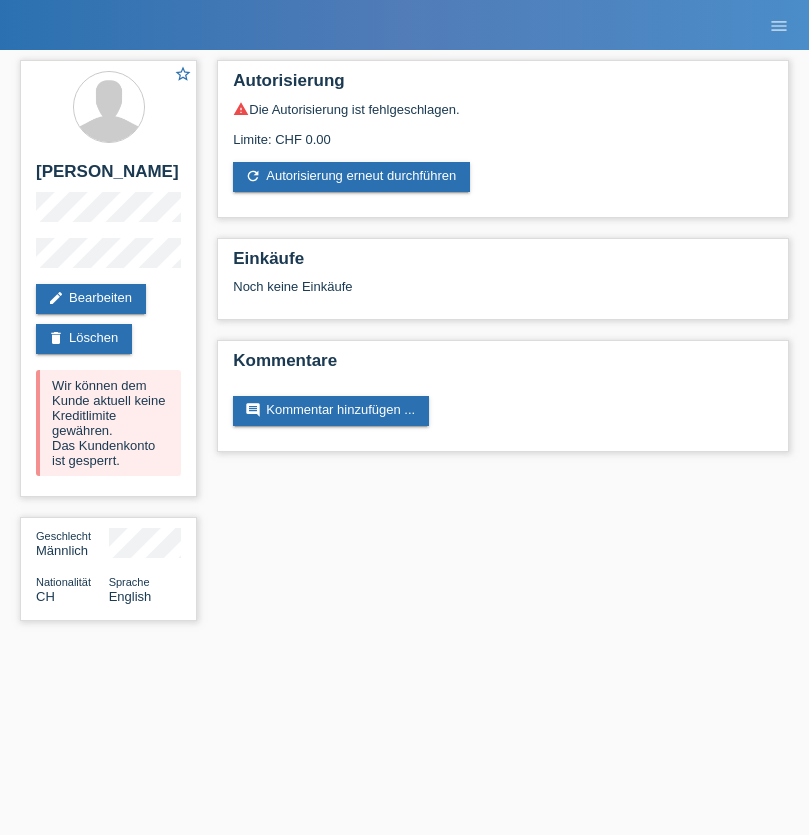 scroll, scrollTop: 0, scrollLeft: 0, axis: both 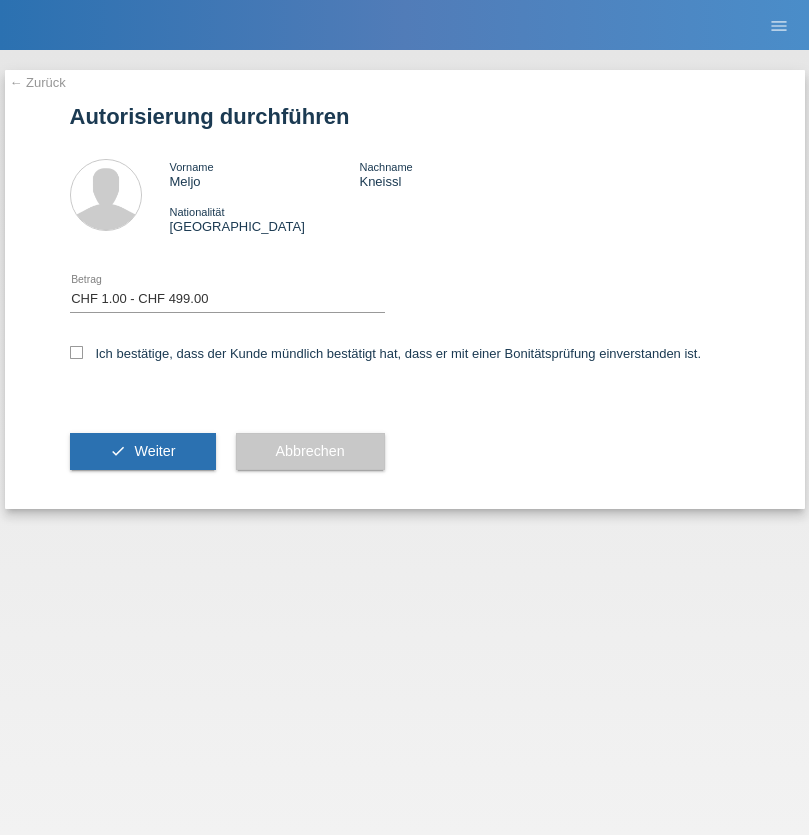 select on "1" 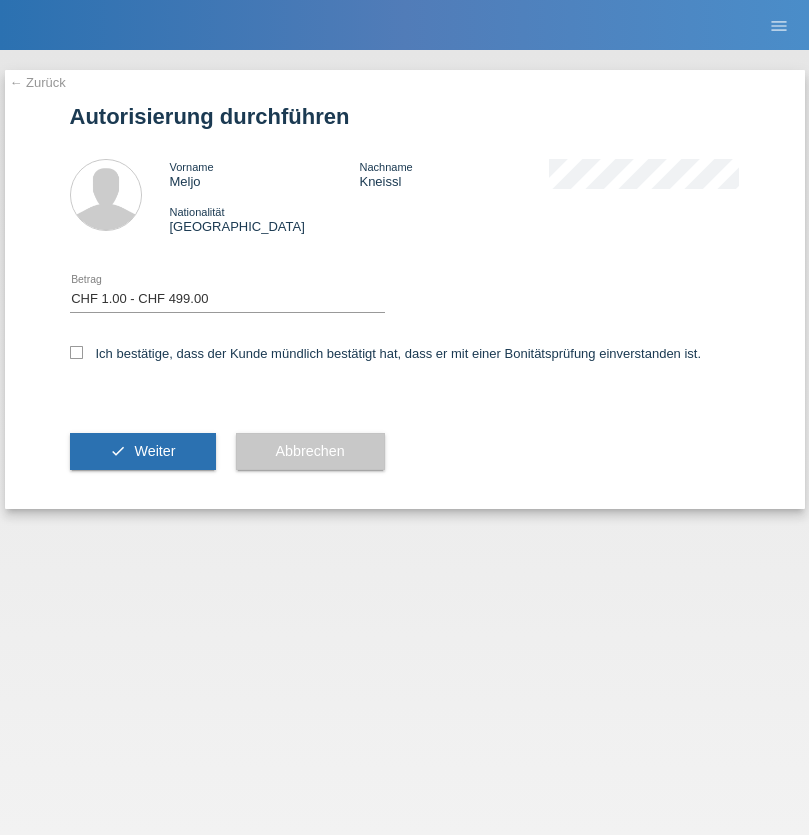 checkbox on "true" 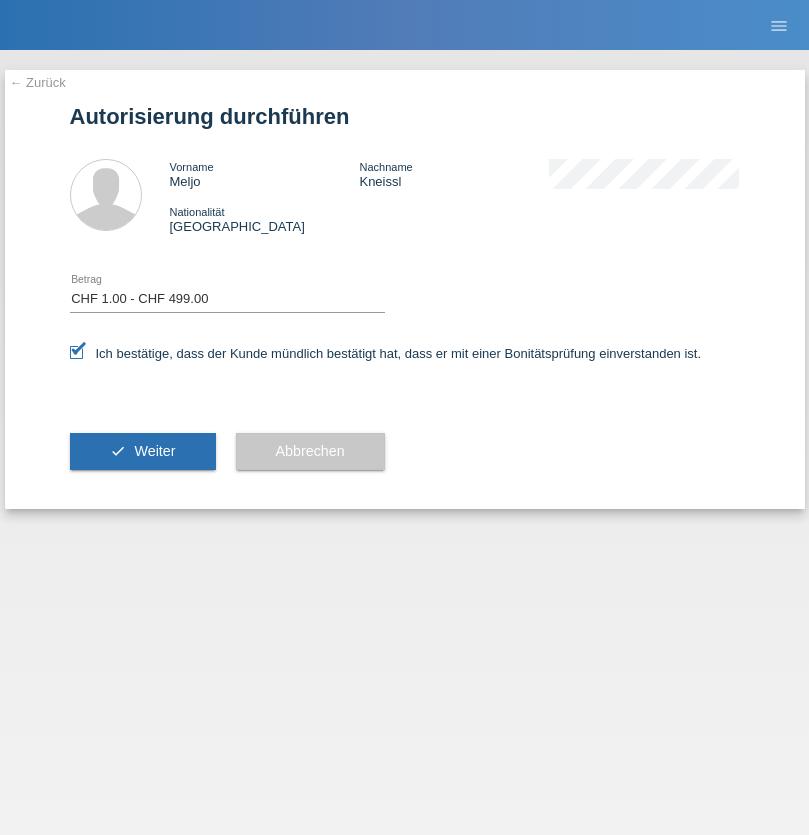 scroll, scrollTop: 0, scrollLeft: 0, axis: both 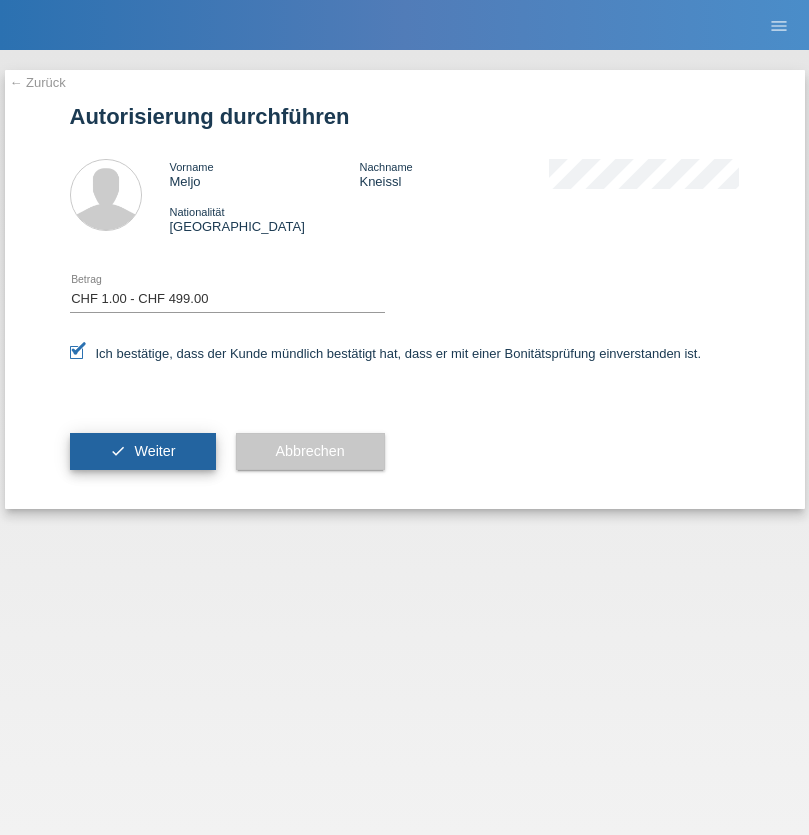 click on "Weiter" at bounding box center (154, 451) 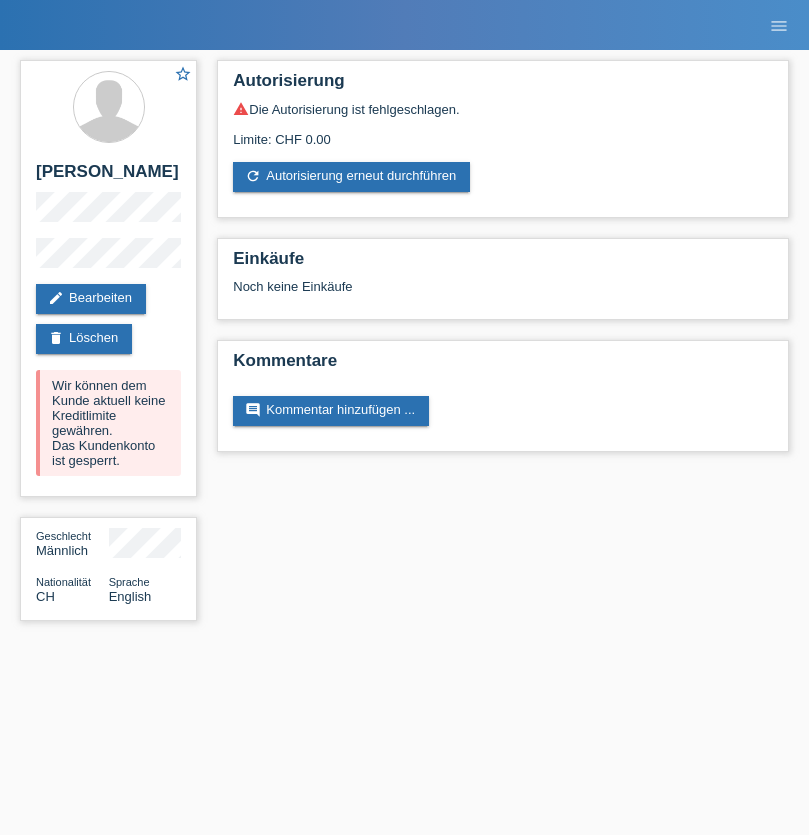scroll, scrollTop: 0, scrollLeft: 0, axis: both 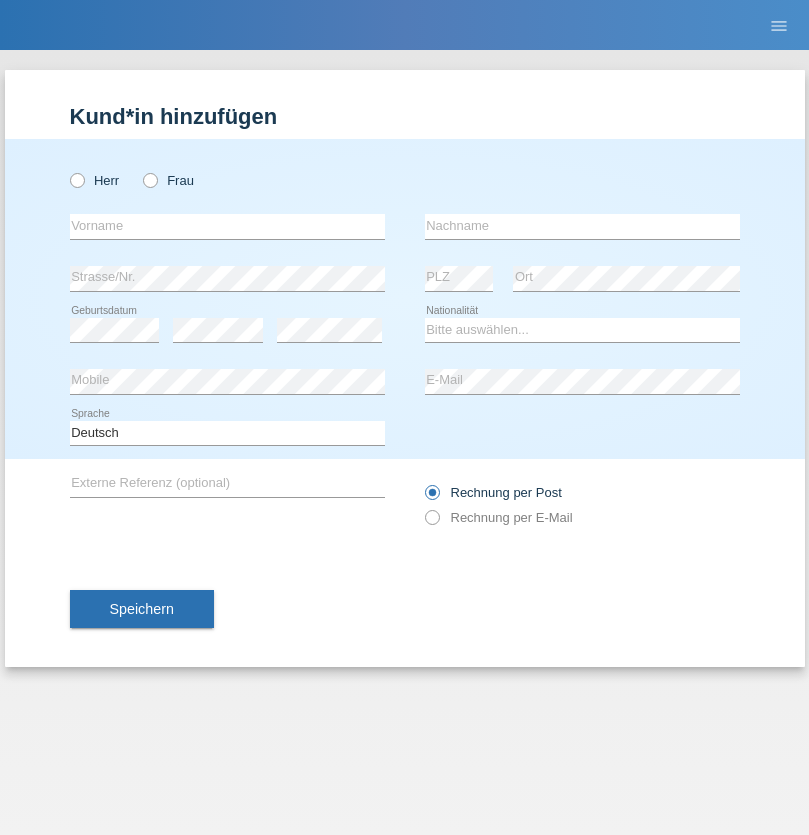 radio on "true" 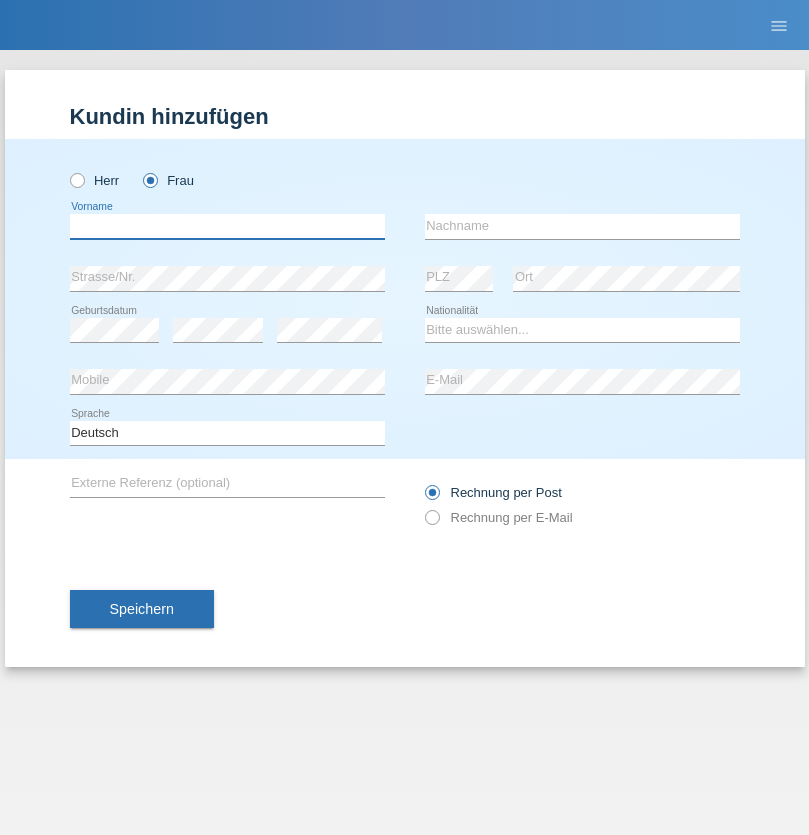 click at bounding box center [227, 226] 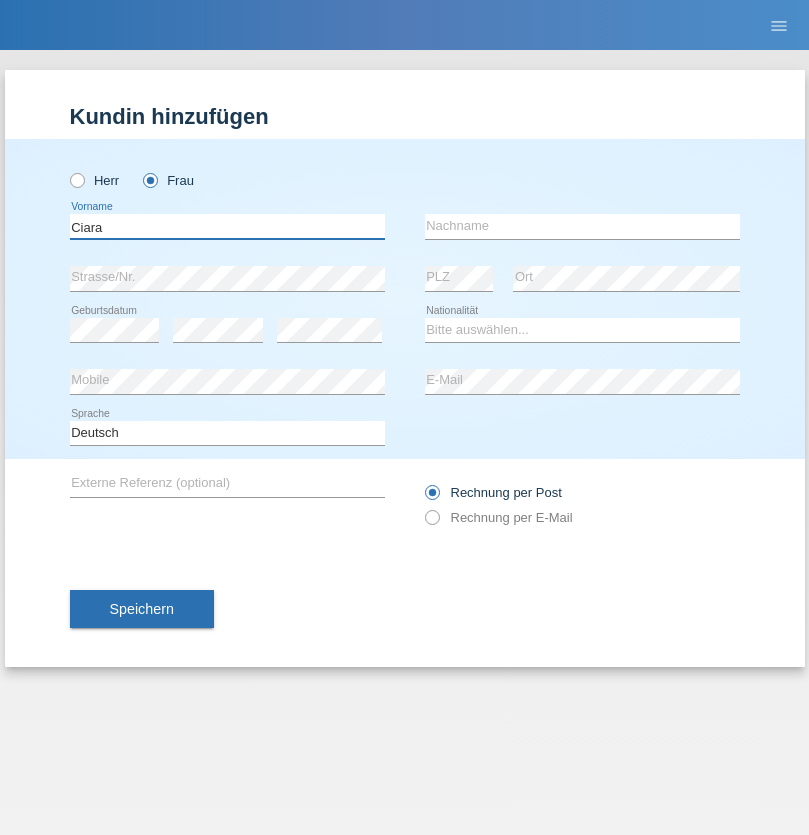 type on "Ciara" 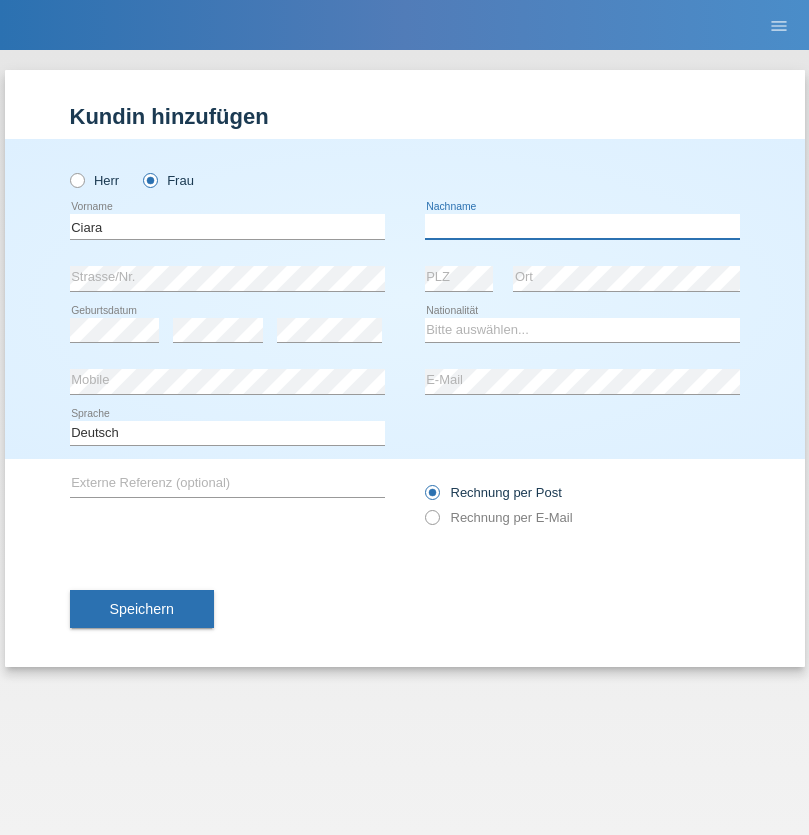 click at bounding box center (582, 226) 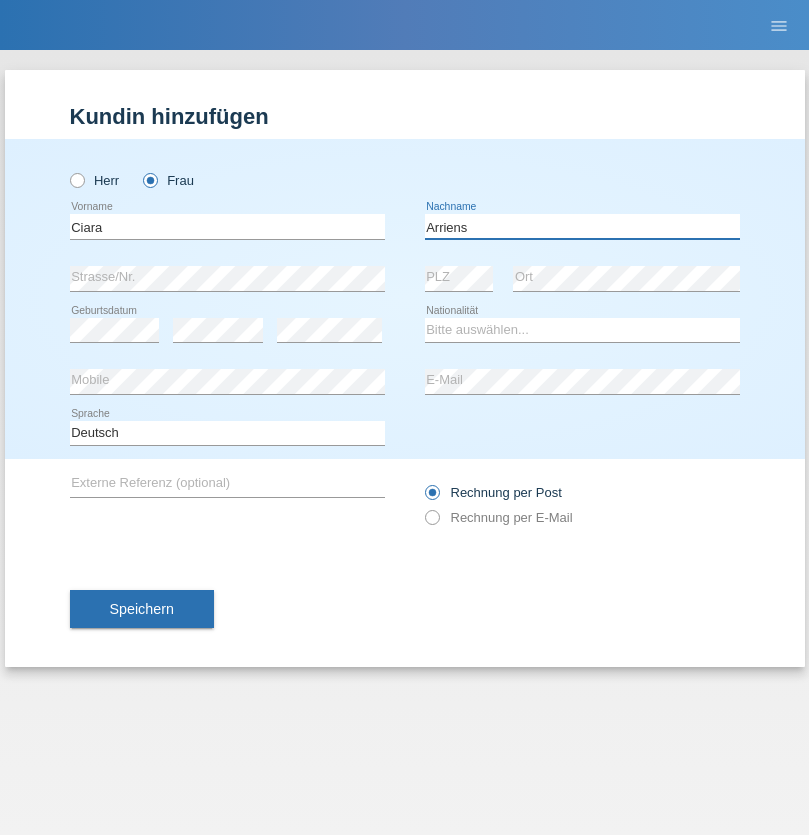 type on "Arriens" 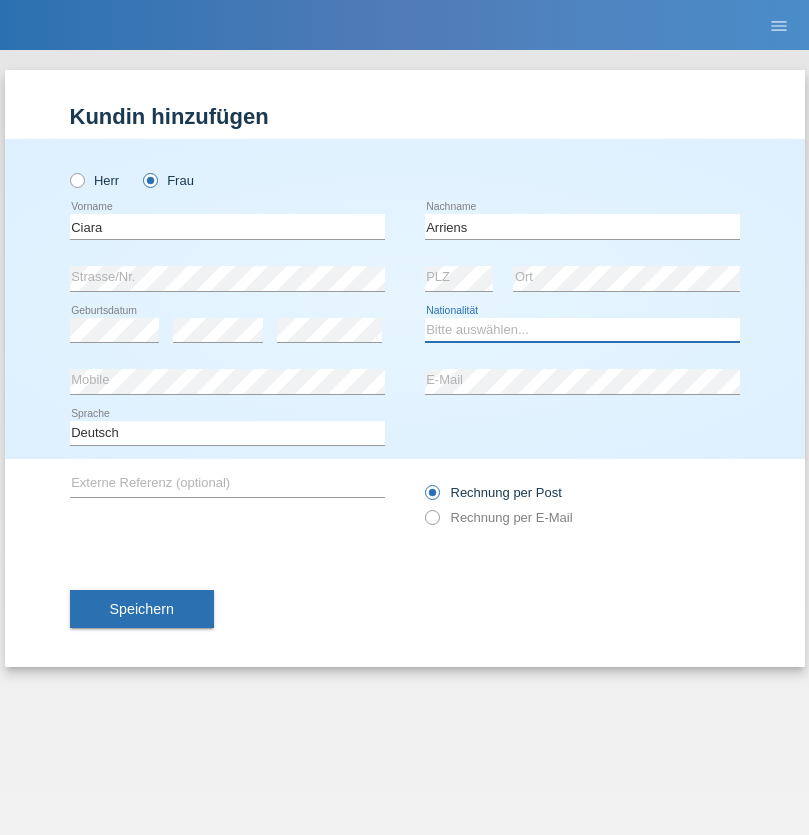 select on "CH" 